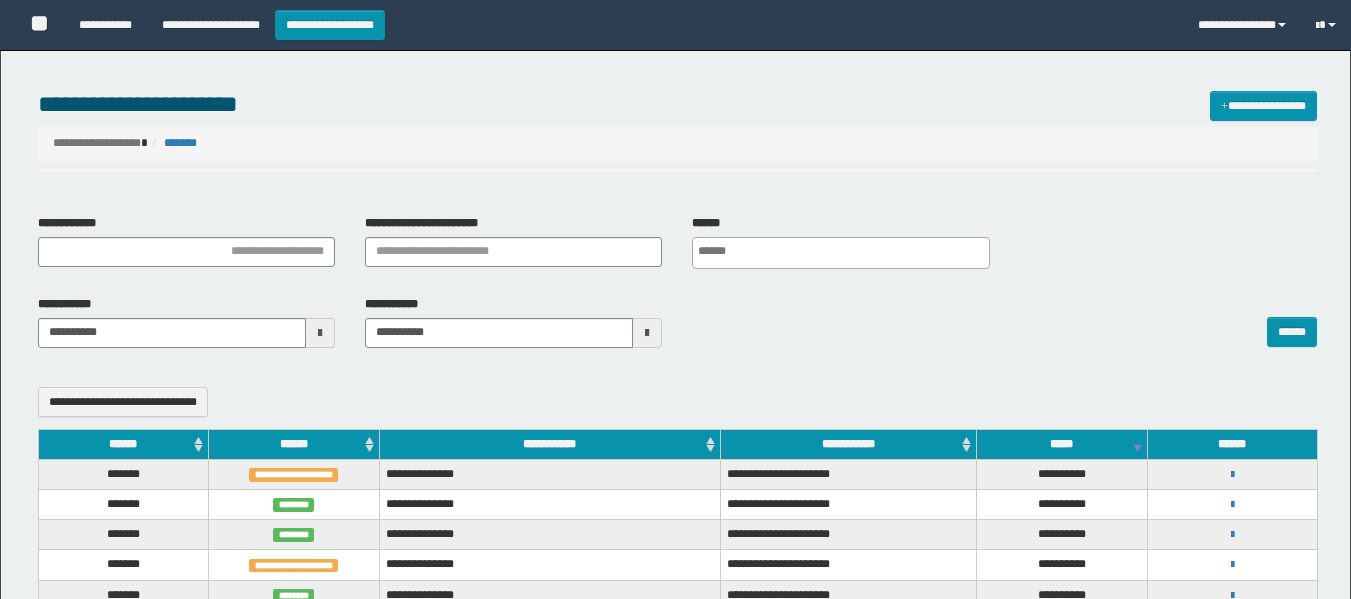 select 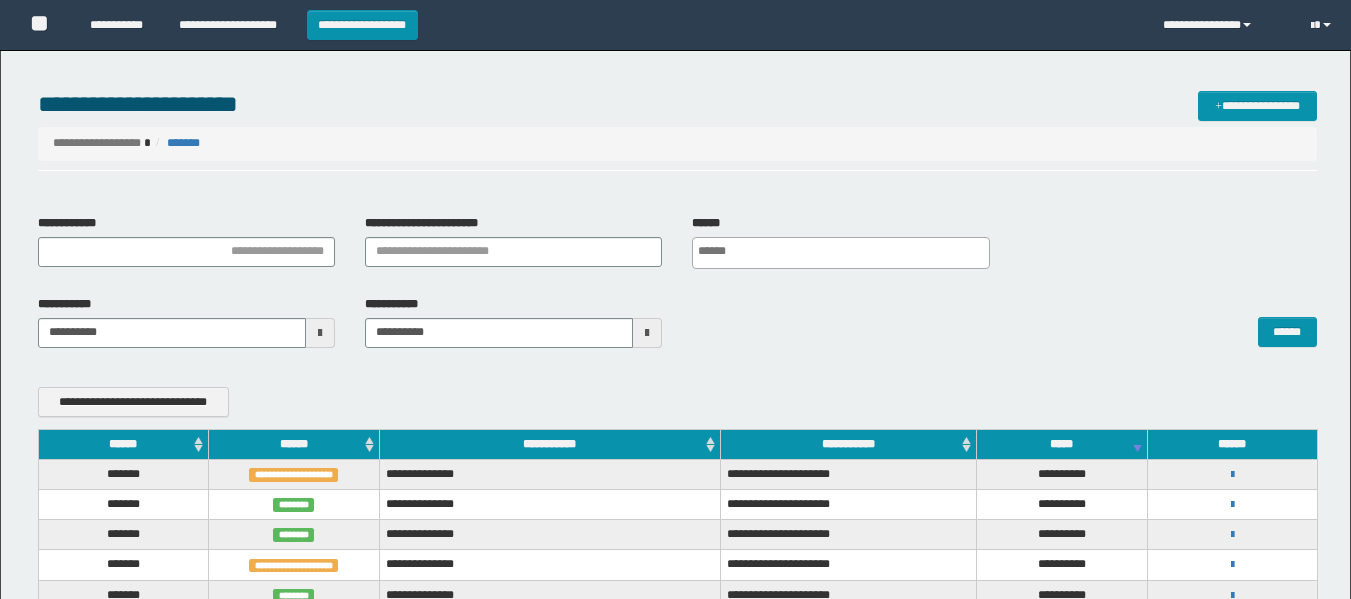 scroll, scrollTop: 0, scrollLeft: 0, axis: both 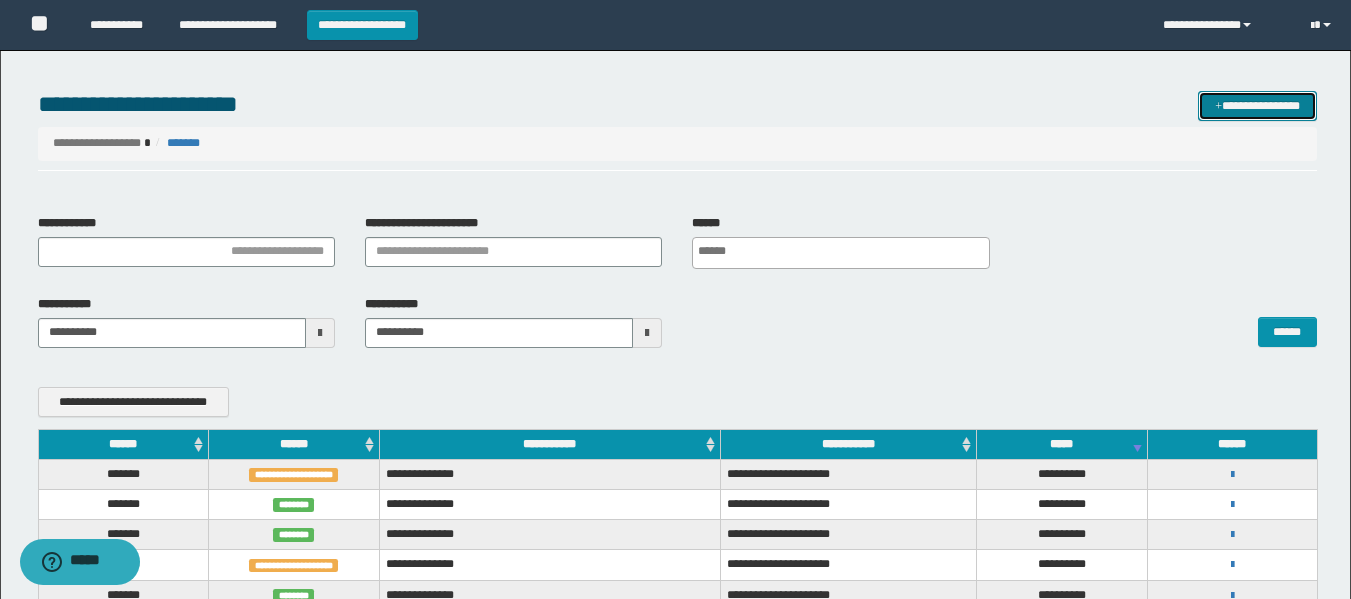 click on "**********" at bounding box center [1257, 106] 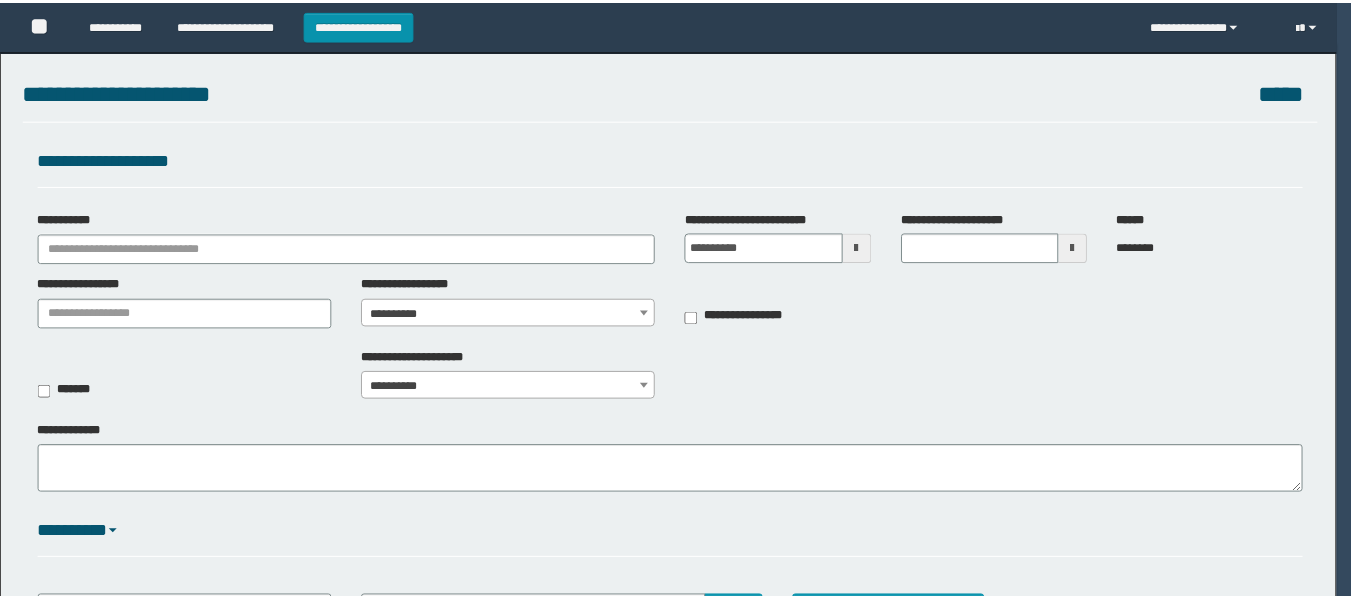 scroll, scrollTop: 0, scrollLeft: 0, axis: both 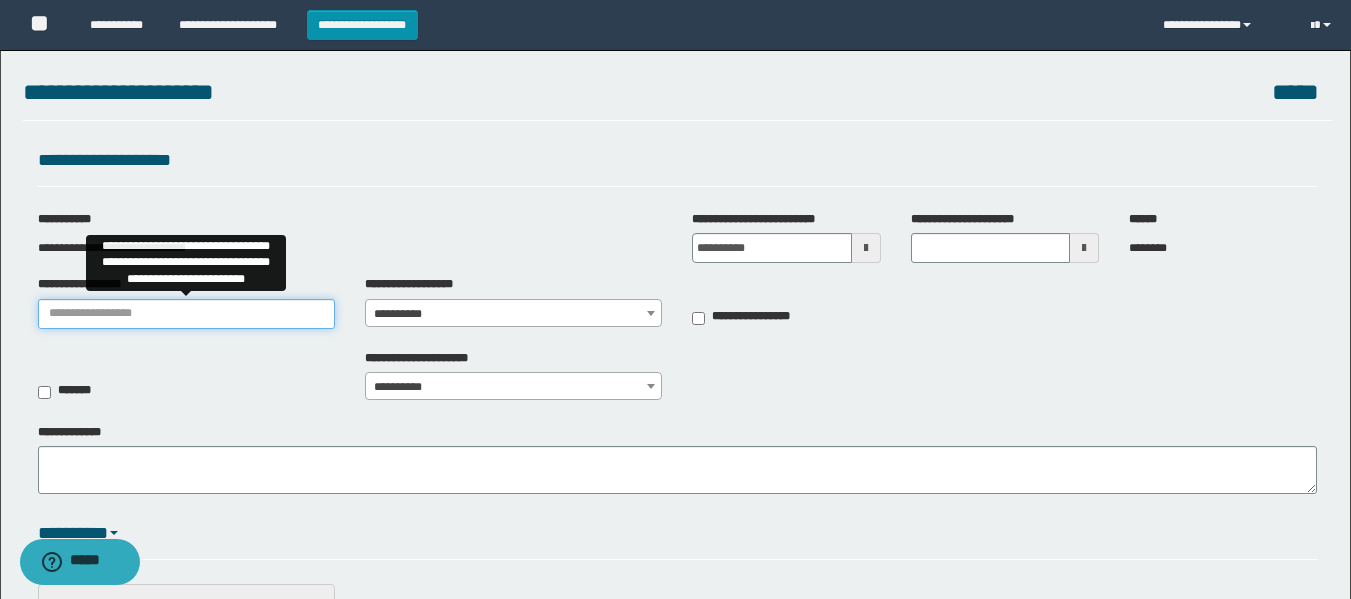 click on "**********" at bounding box center (186, 314) 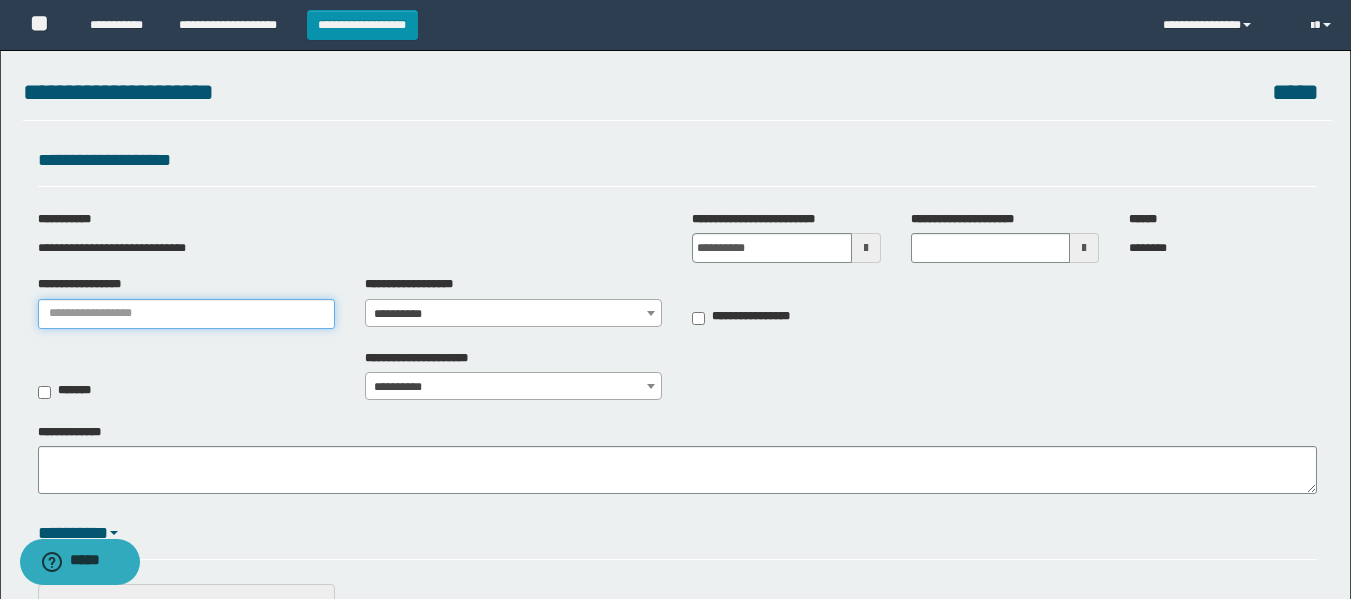 type on "**********" 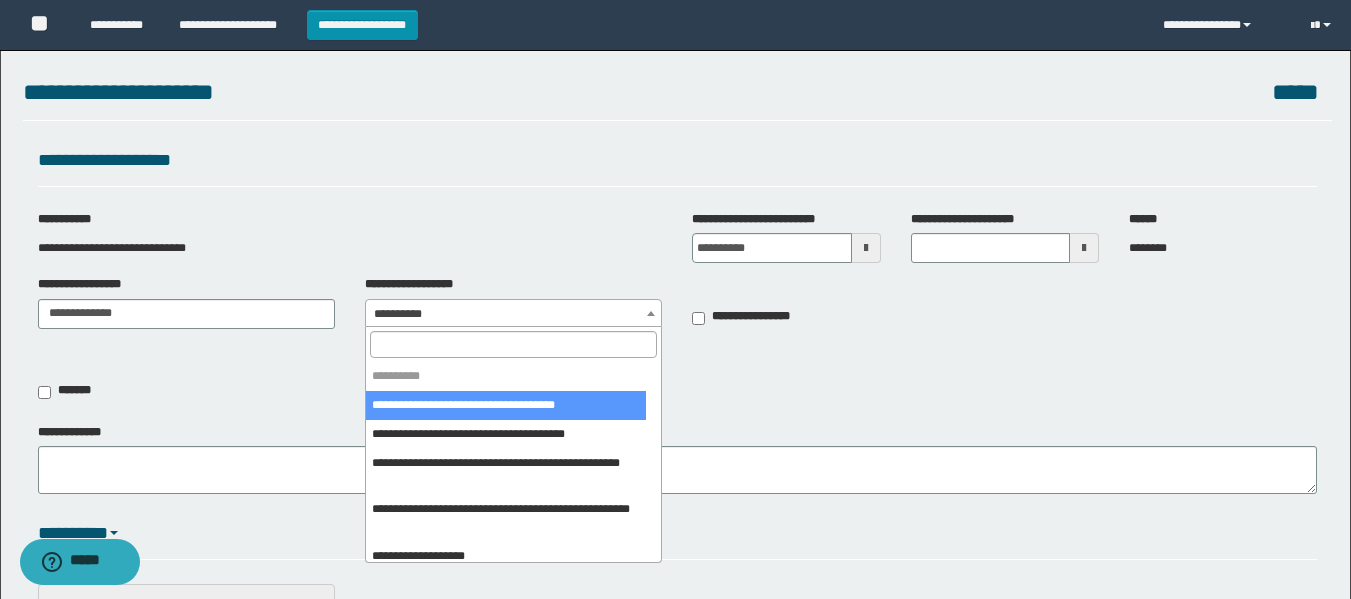 click on "**********" at bounding box center (513, 314) 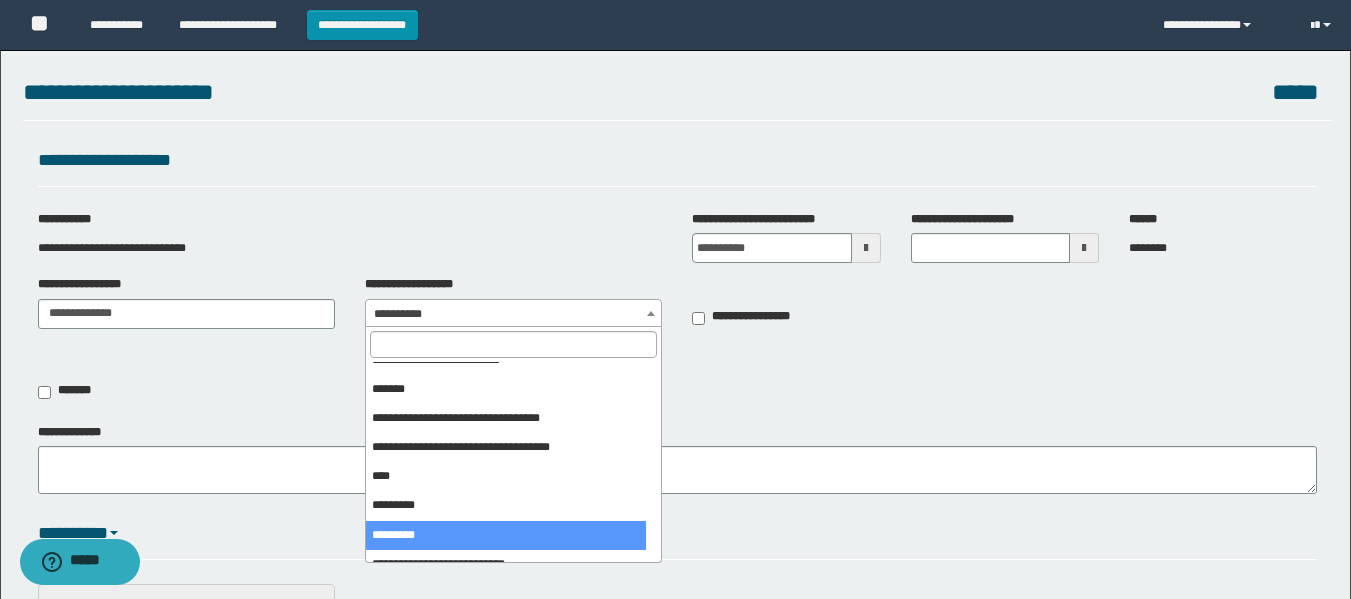 scroll, scrollTop: 388, scrollLeft: 0, axis: vertical 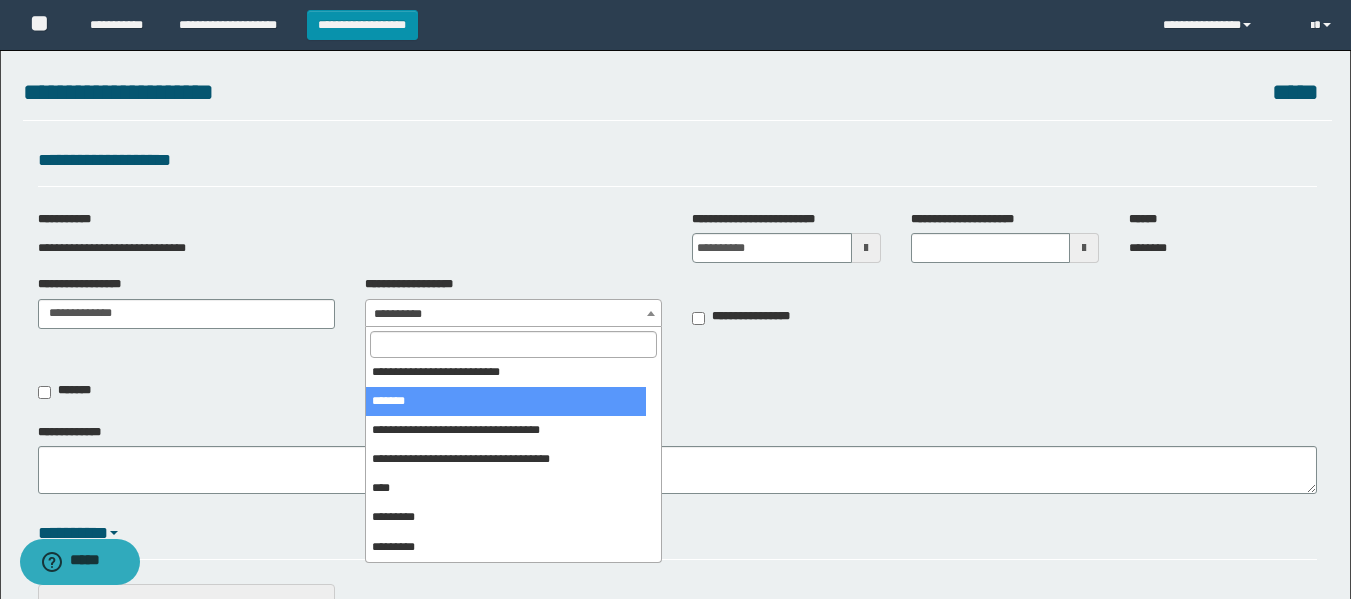 select on "***" 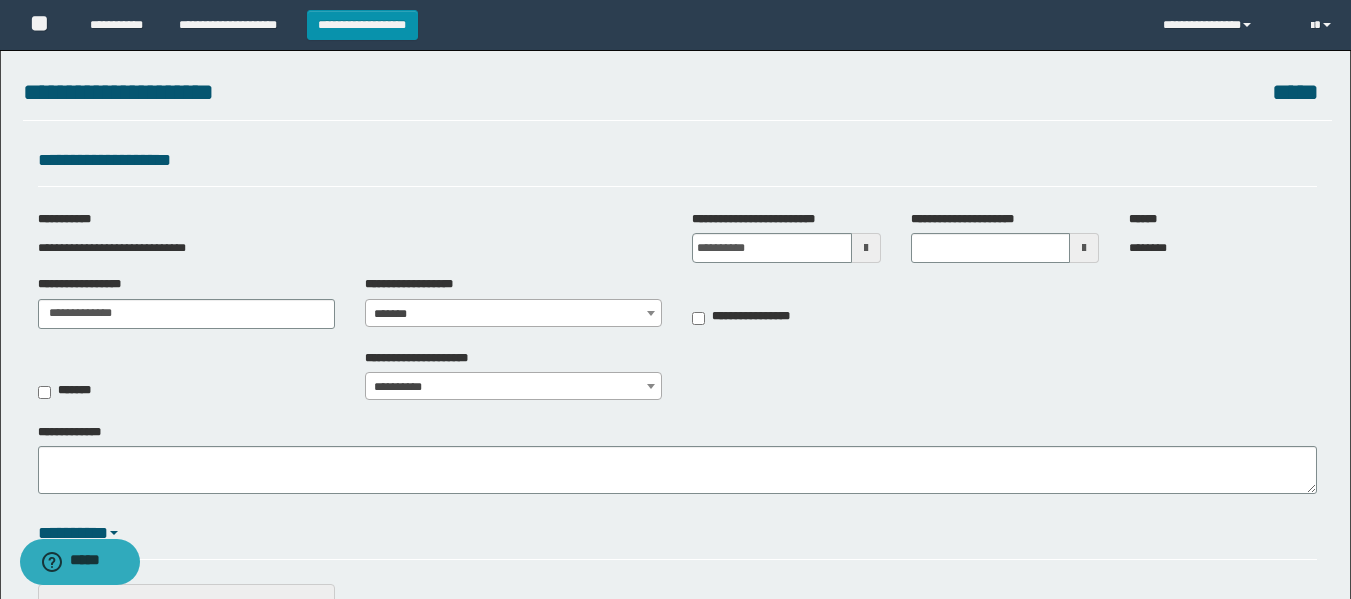 click at bounding box center (866, 248) 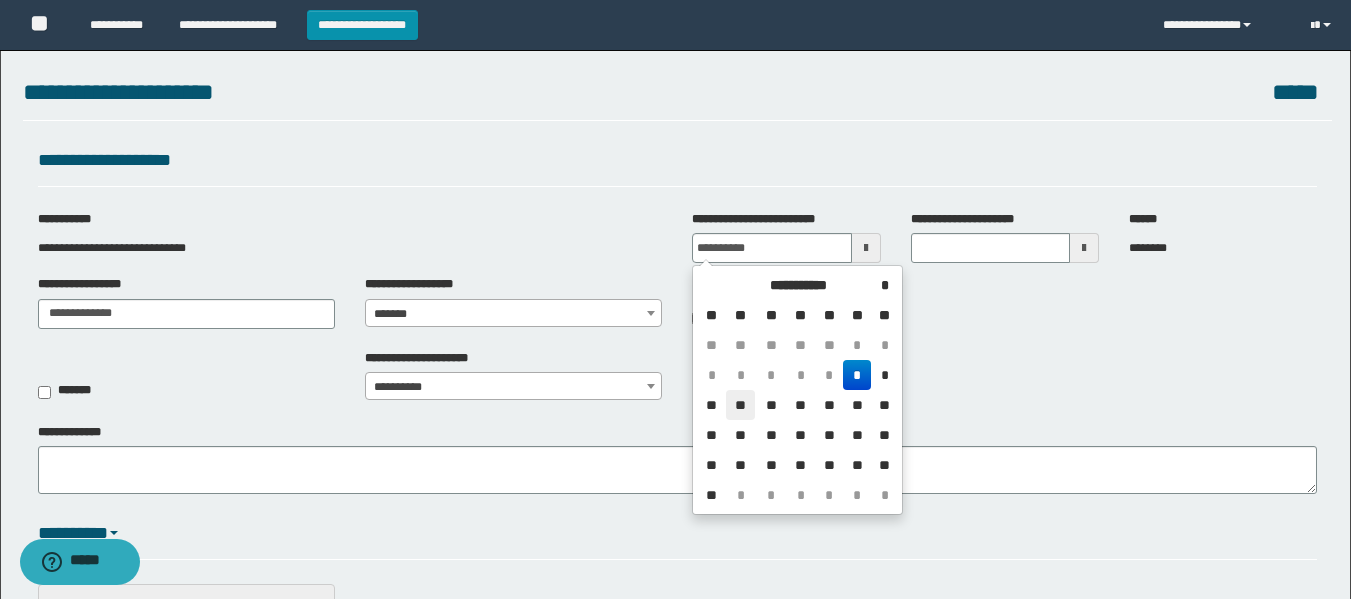 click on "**" at bounding box center [740, 405] 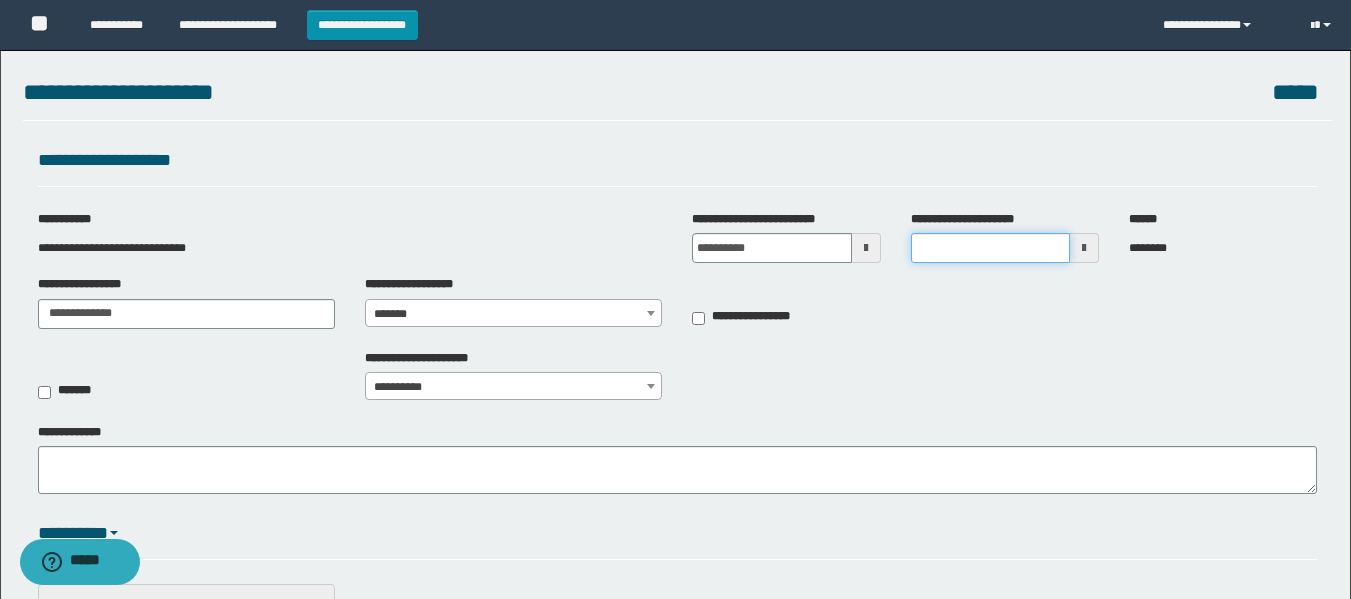 click on "**********" at bounding box center (990, 248) 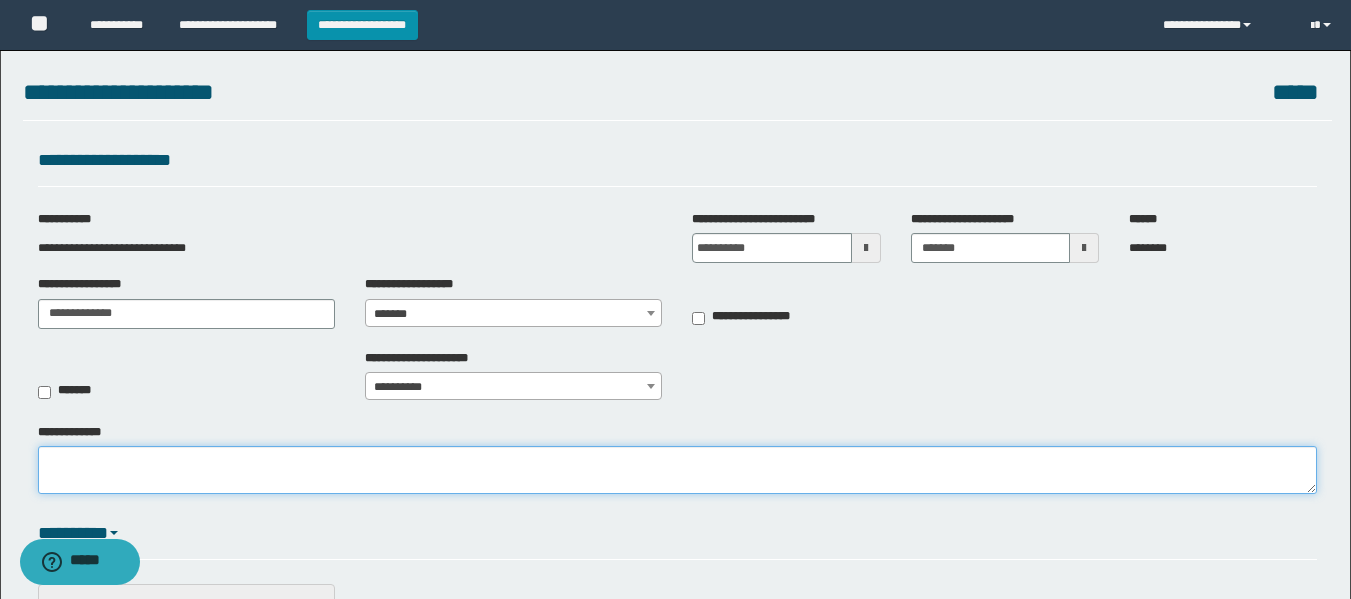 click on "**********" at bounding box center [677, 470] 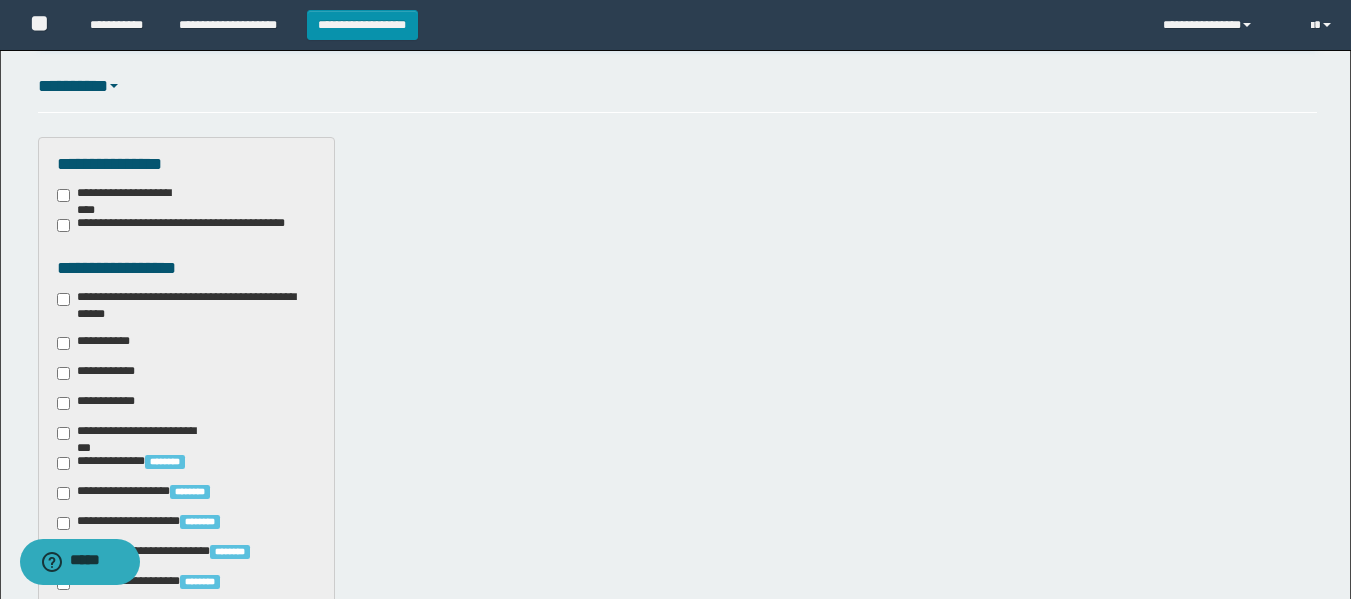 scroll, scrollTop: 512, scrollLeft: 0, axis: vertical 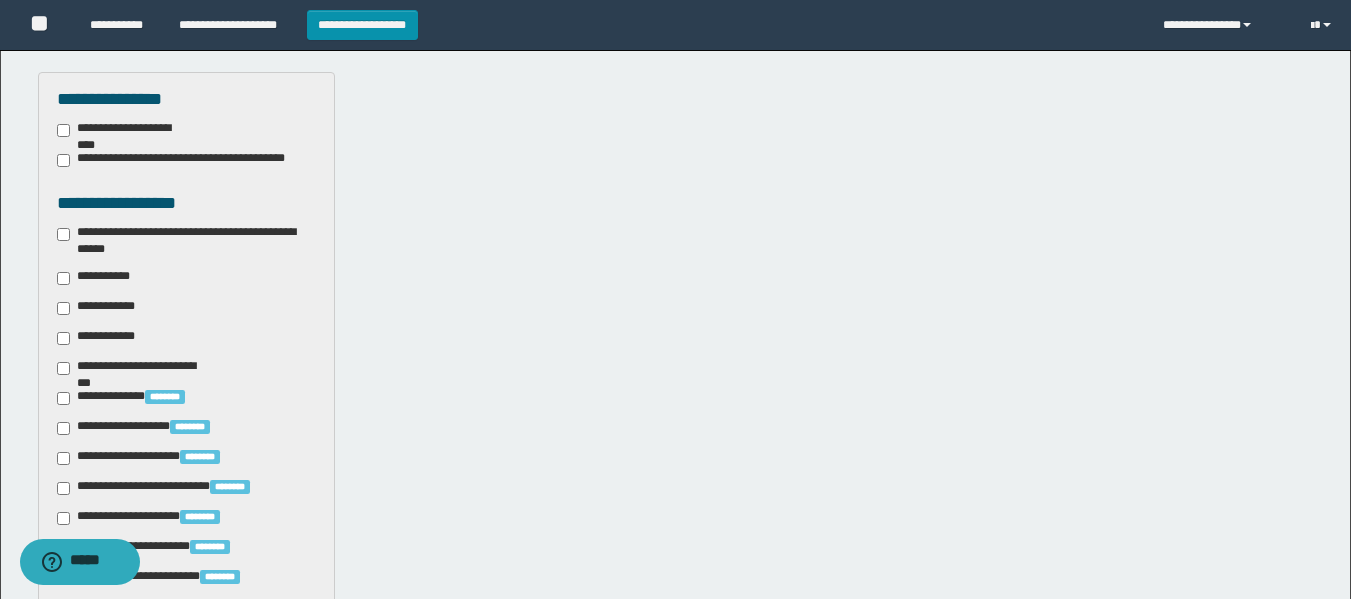 click on "**********" at bounding box center [186, 241] 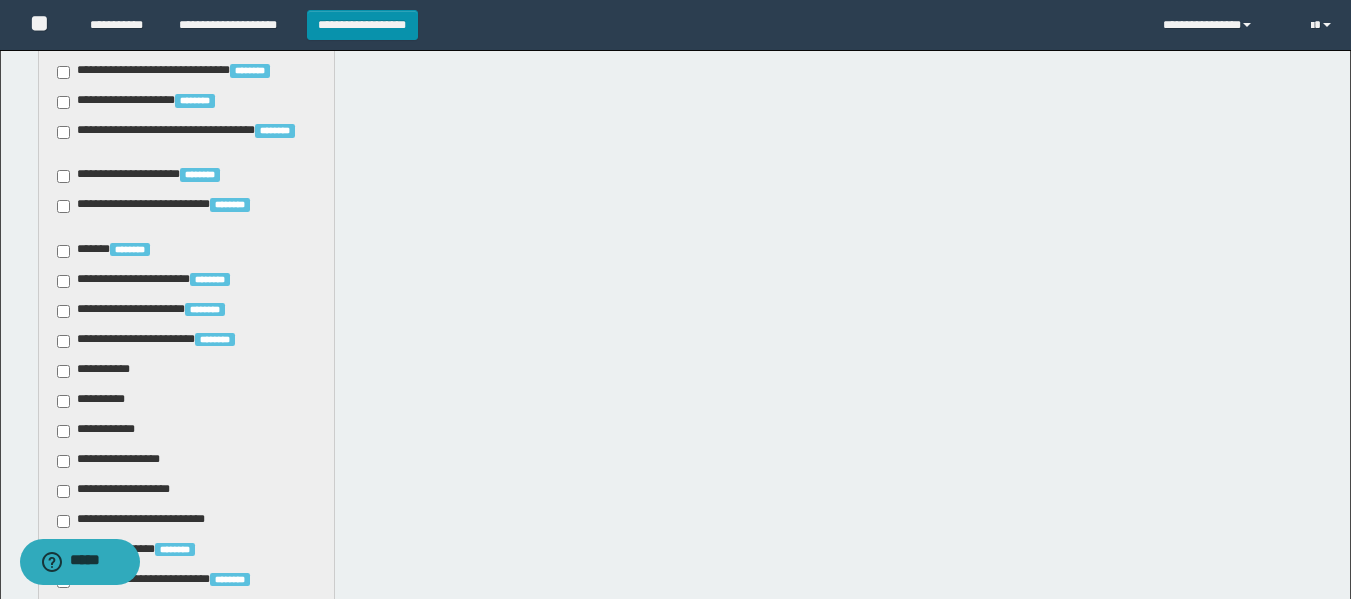 scroll, scrollTop: 1222, scrollLeft: 0, axis: vertical 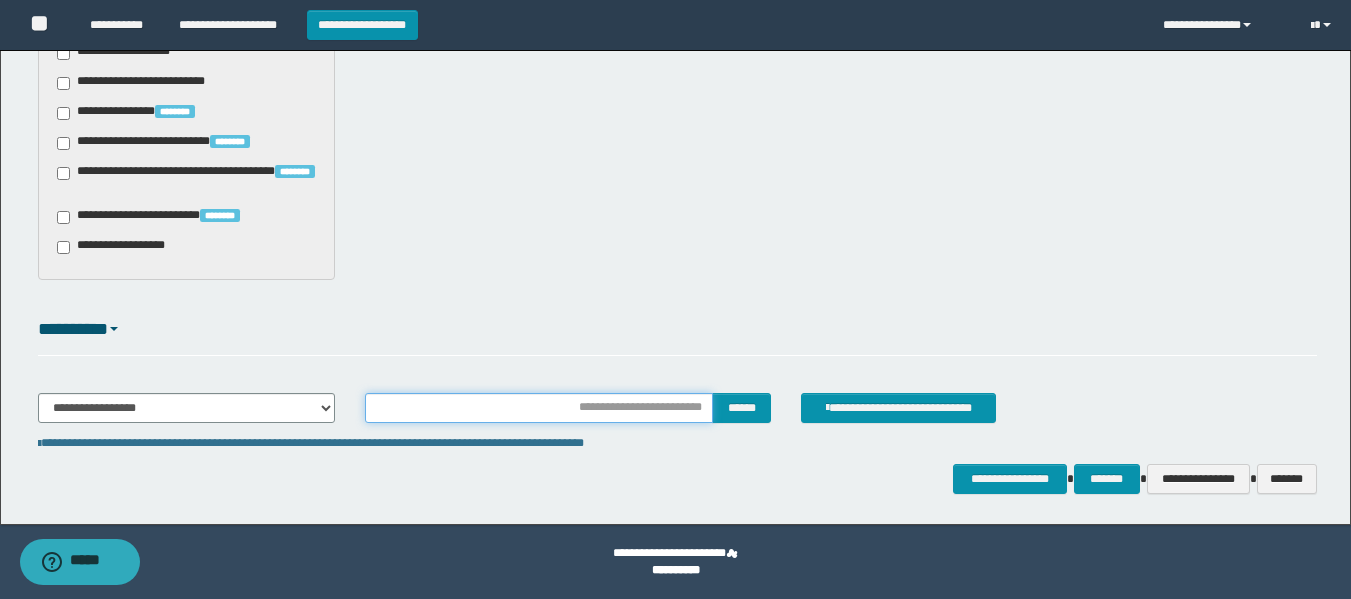 click at bounding box center [539, 408] 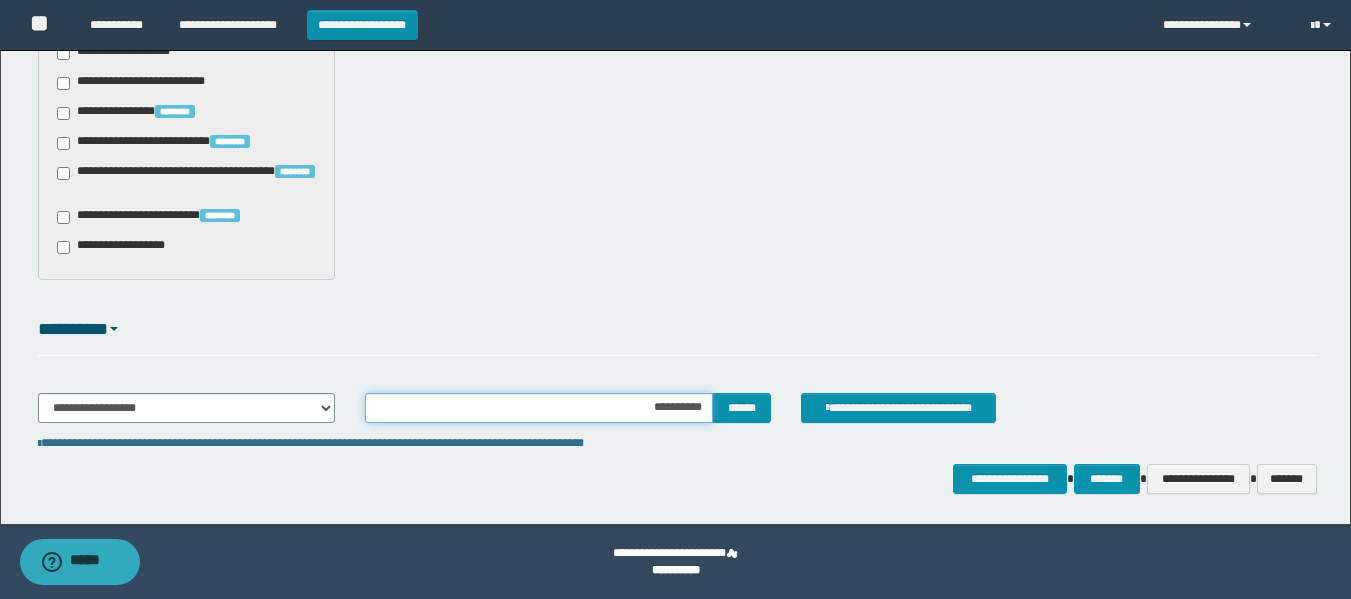 click on "**********" at bounding box center [539, 408] 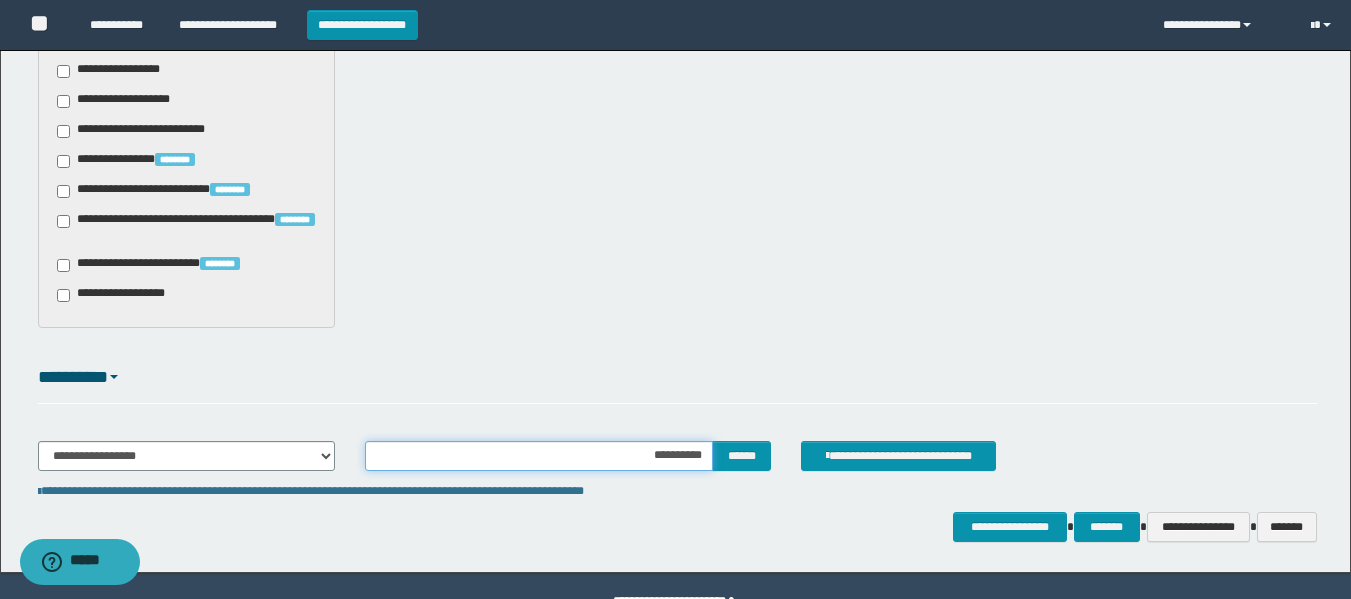 scroll, scrollTop: 1606, scrollLeft: 0, axis: vertical 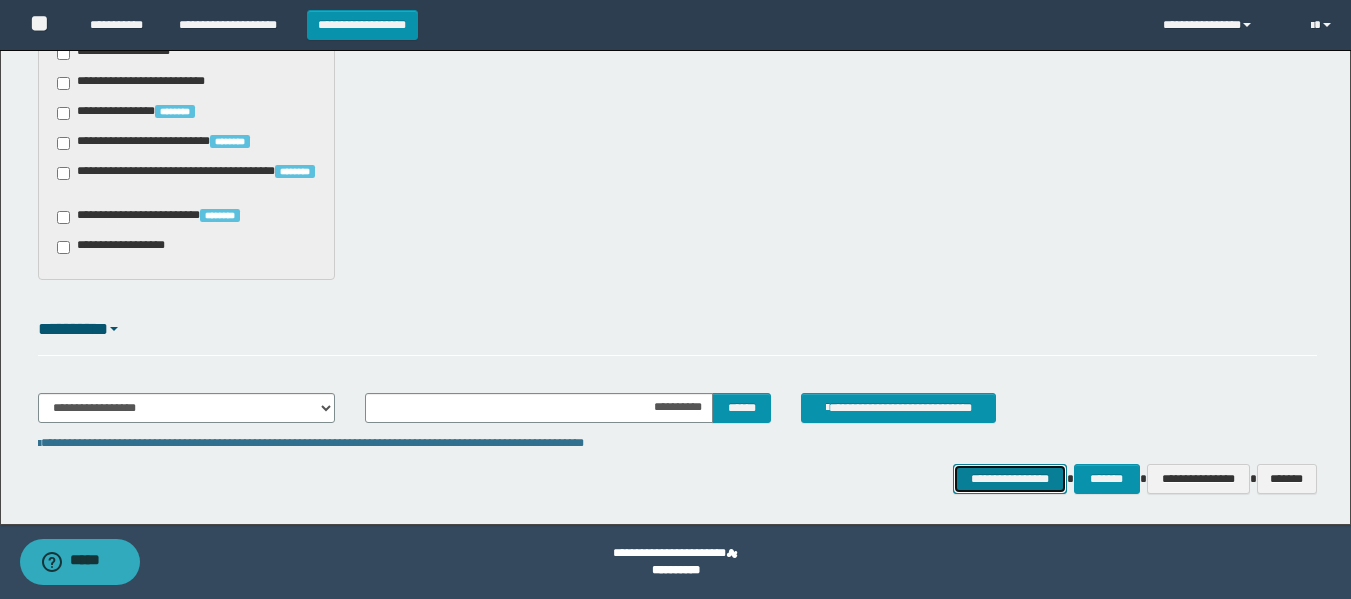 click on "**********" at bounding box center (1009, 479) 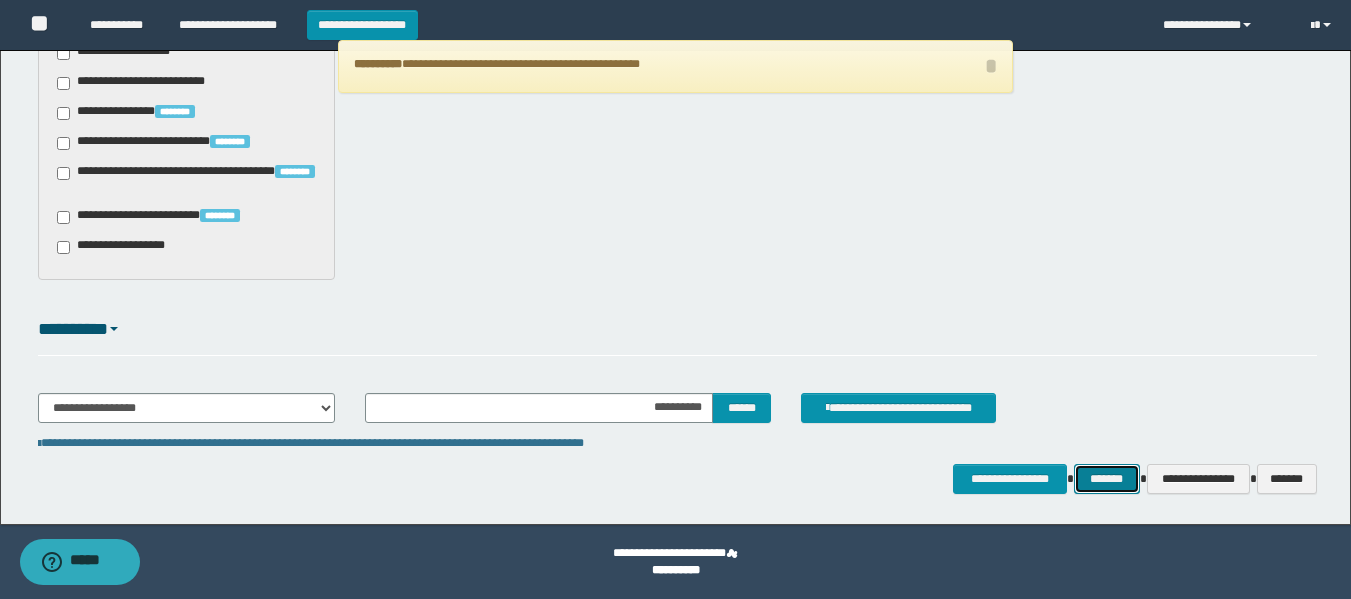 click on "*******" at bounding box center (1107, 479) 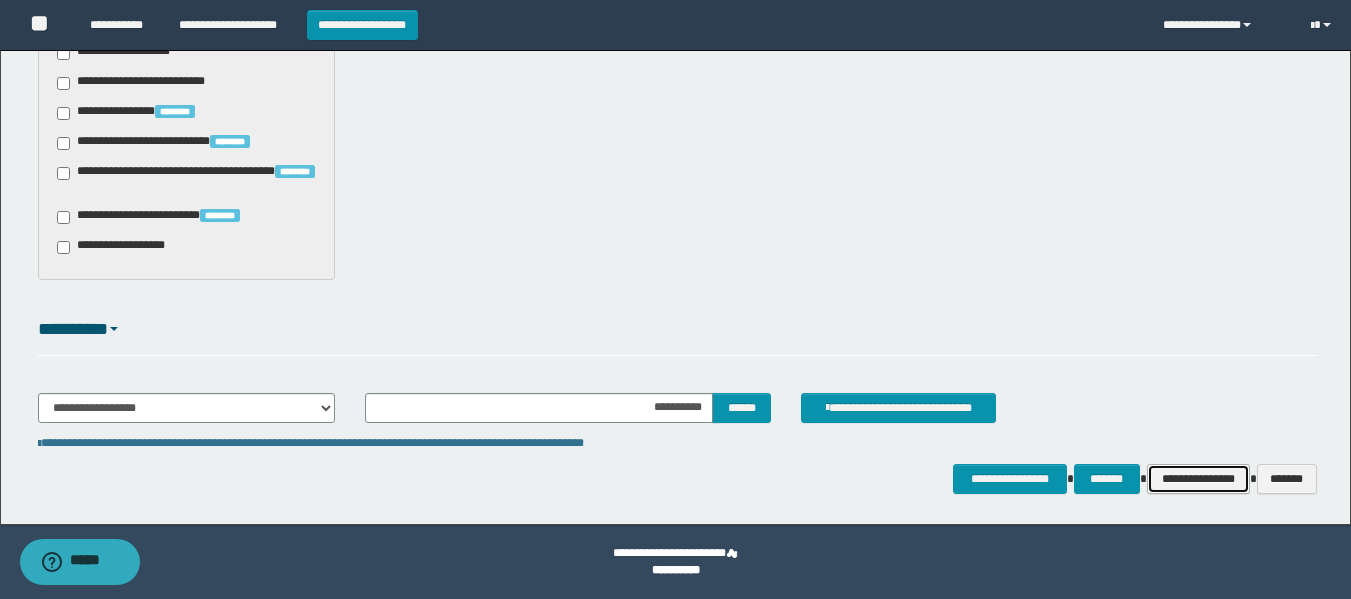 click on "**********" at bounding box center [1198, 479] 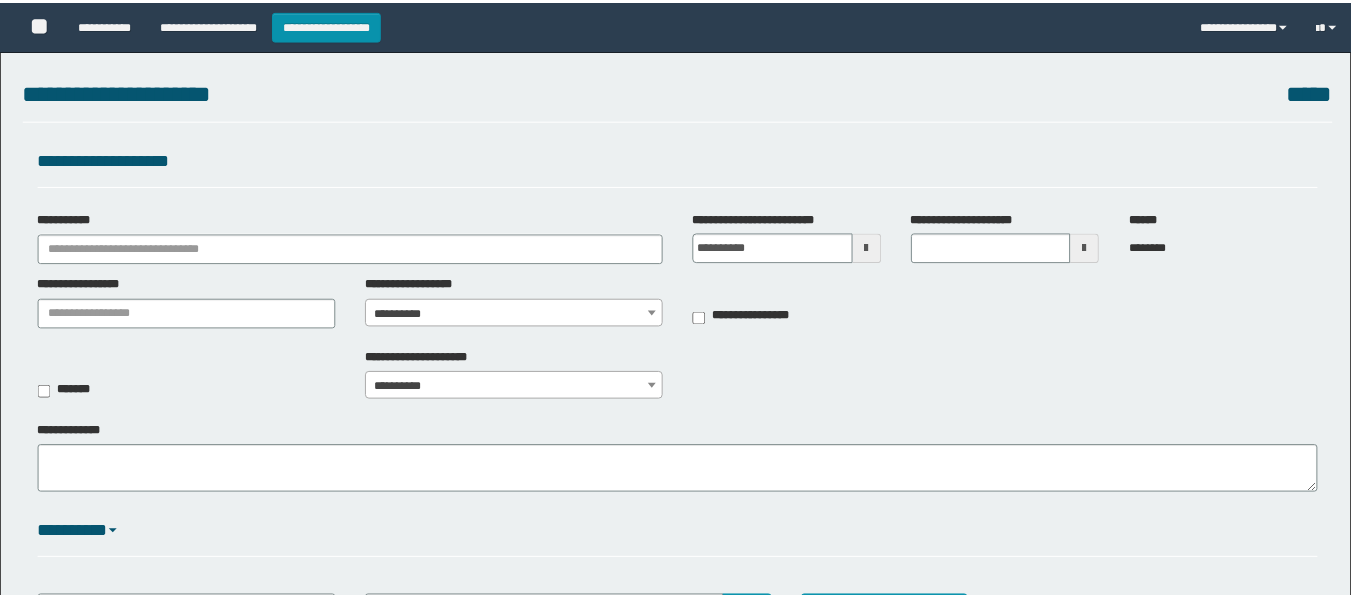 scroll, scrollTop: 0, scrollLeft: 0, axis: both 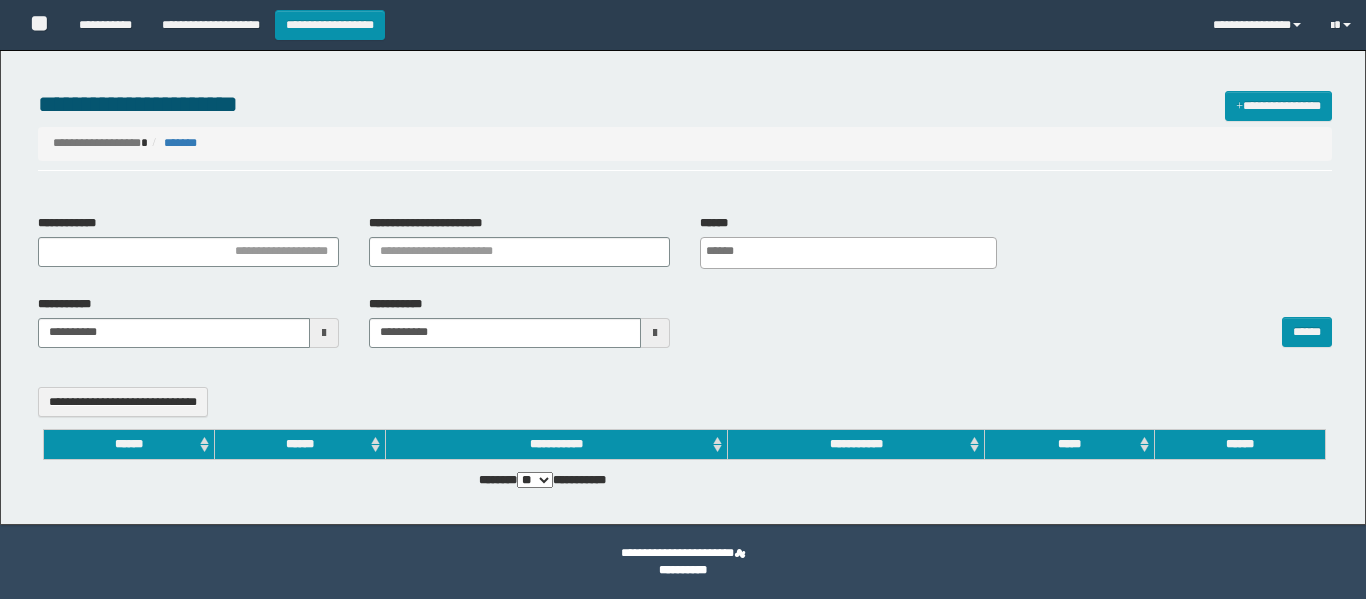 select 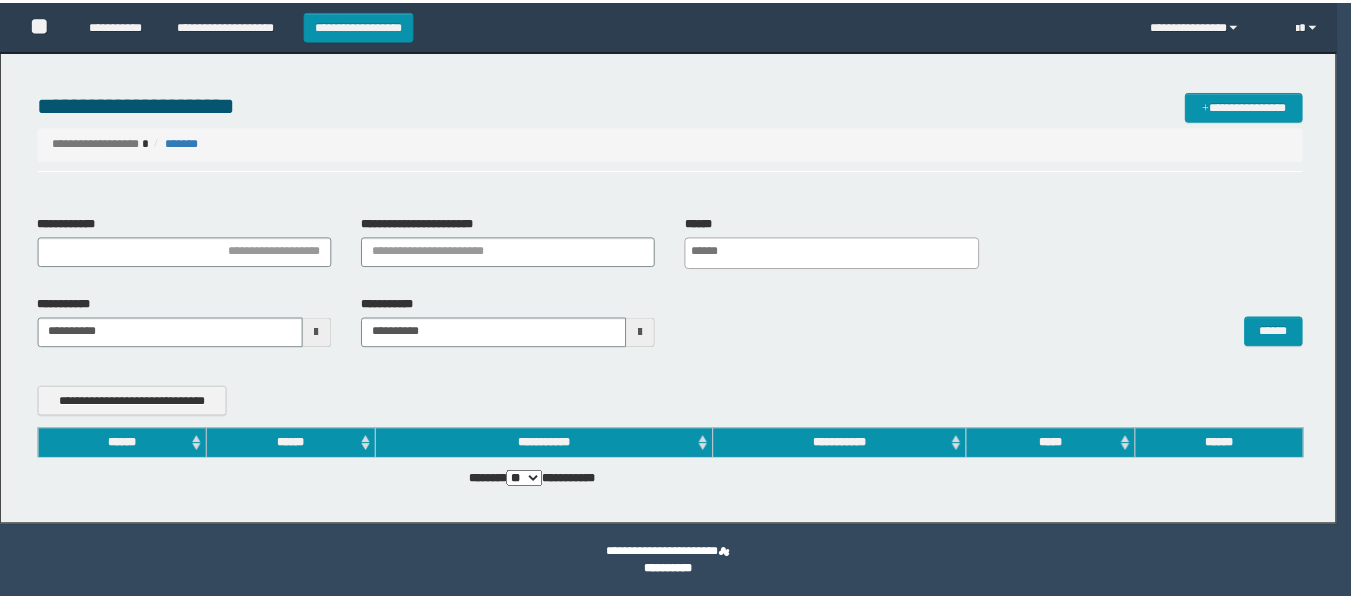 scroll, scrollTop: 0, scrollLeft: 0, axis: both 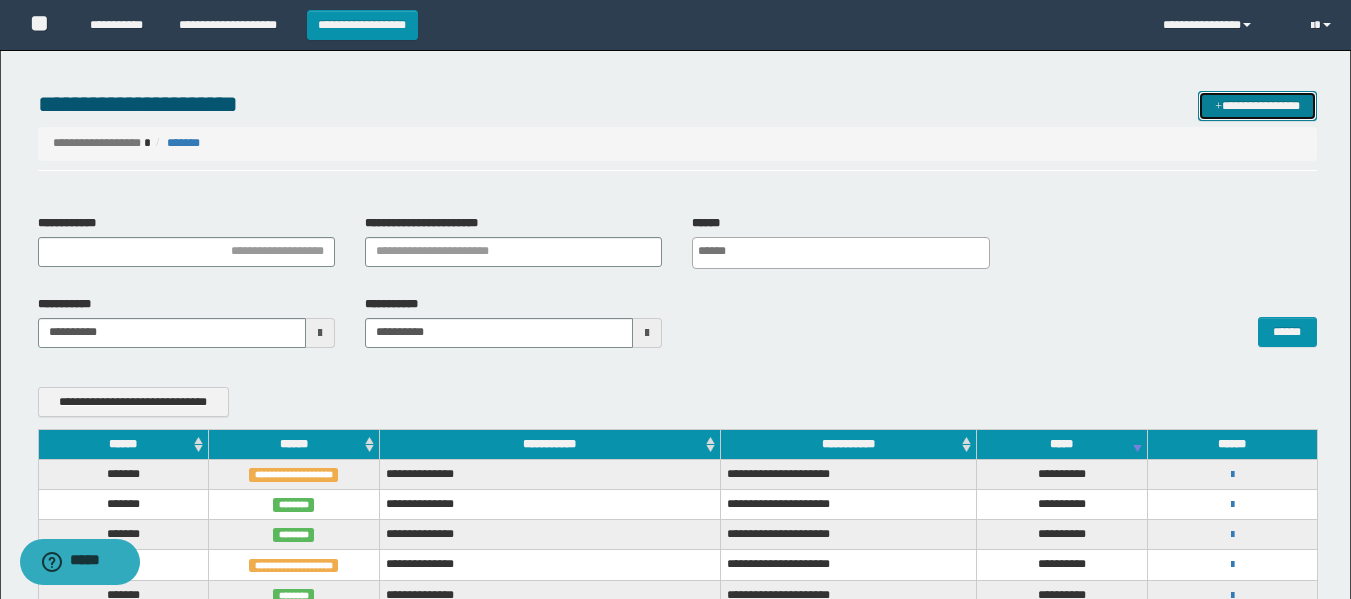 click on "**********" at bounding box center [1257, 106] 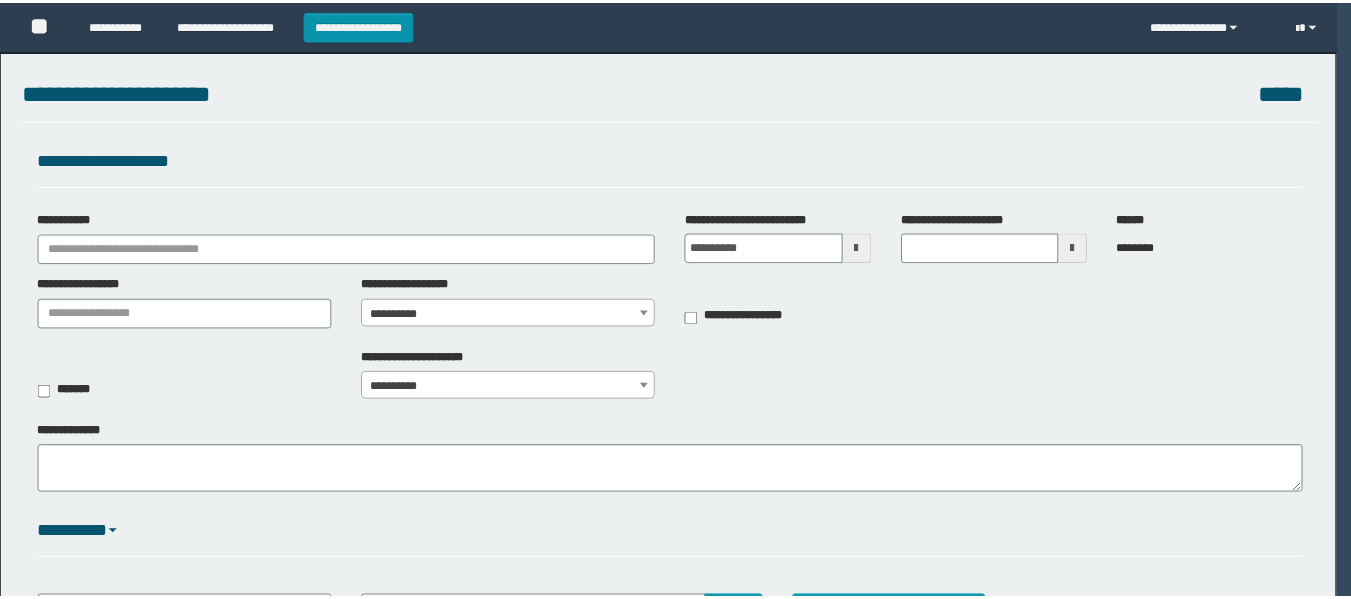 scroll, scrollTop: 0, scrollLeft: 0, axis: both 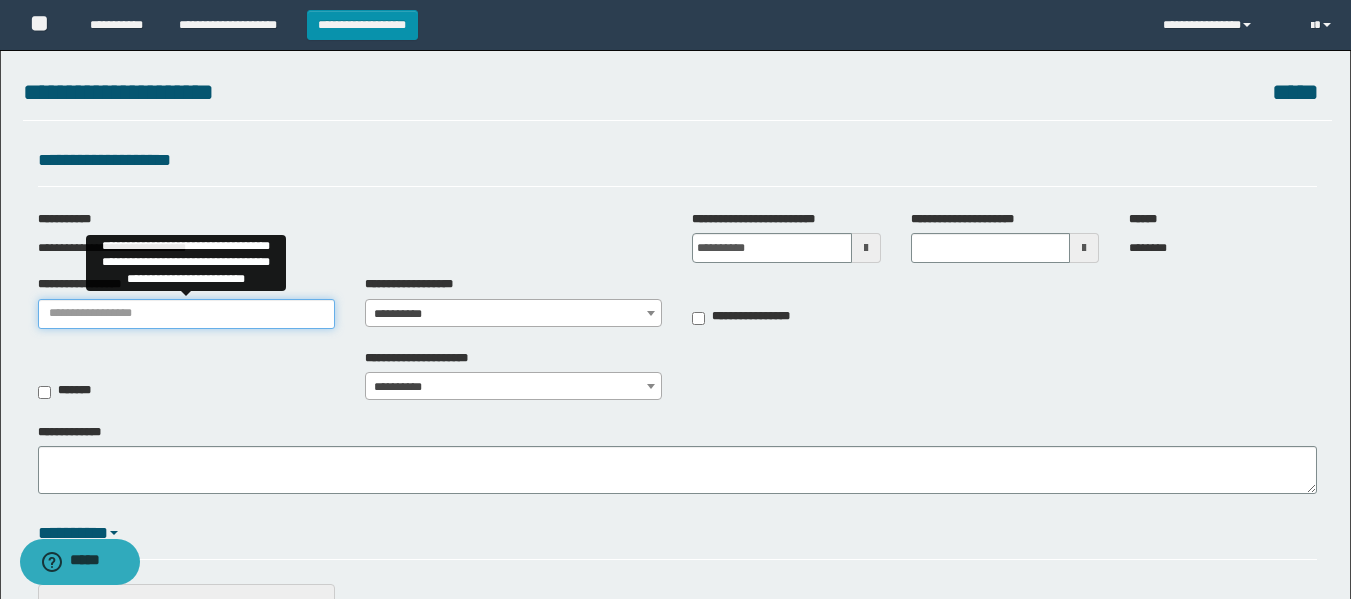 click on "**********" at bounding box center [186, 314] 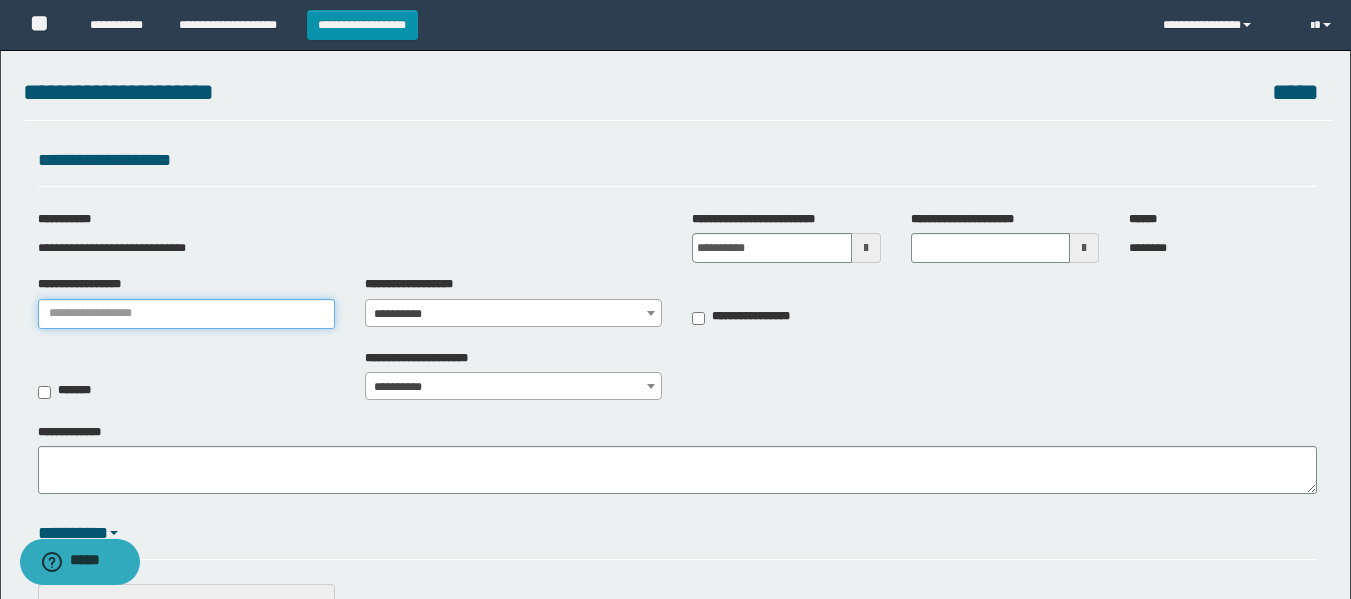 type on "**********" 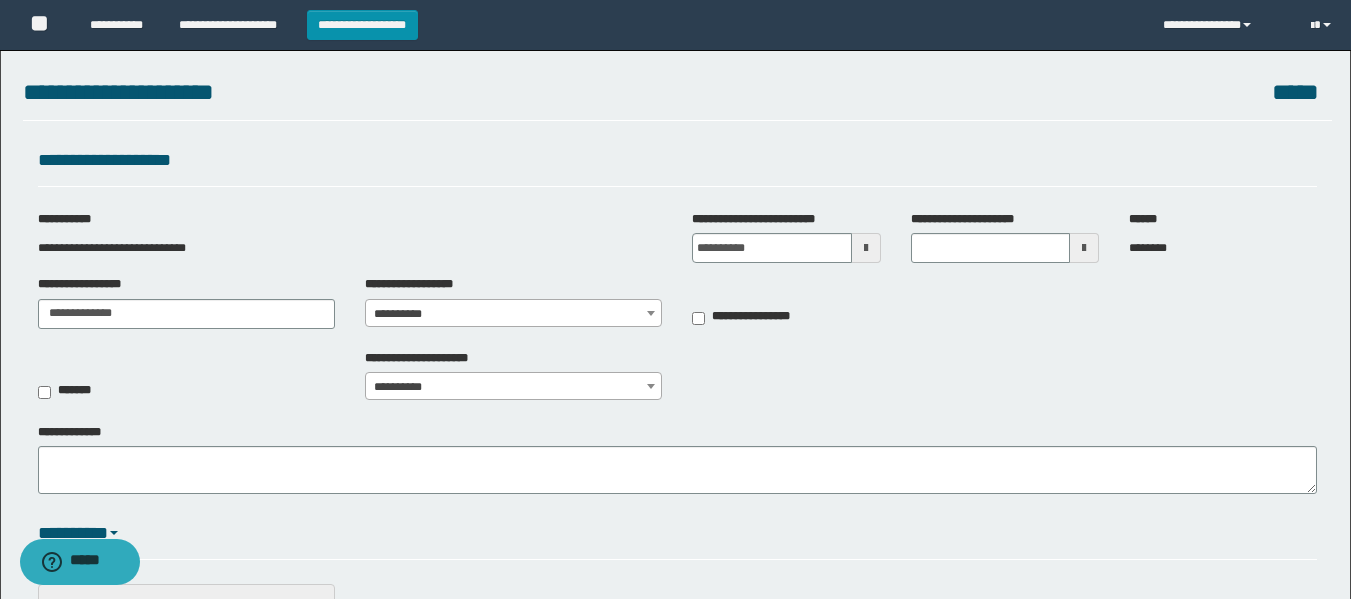 click at bounding box center [866, 248] 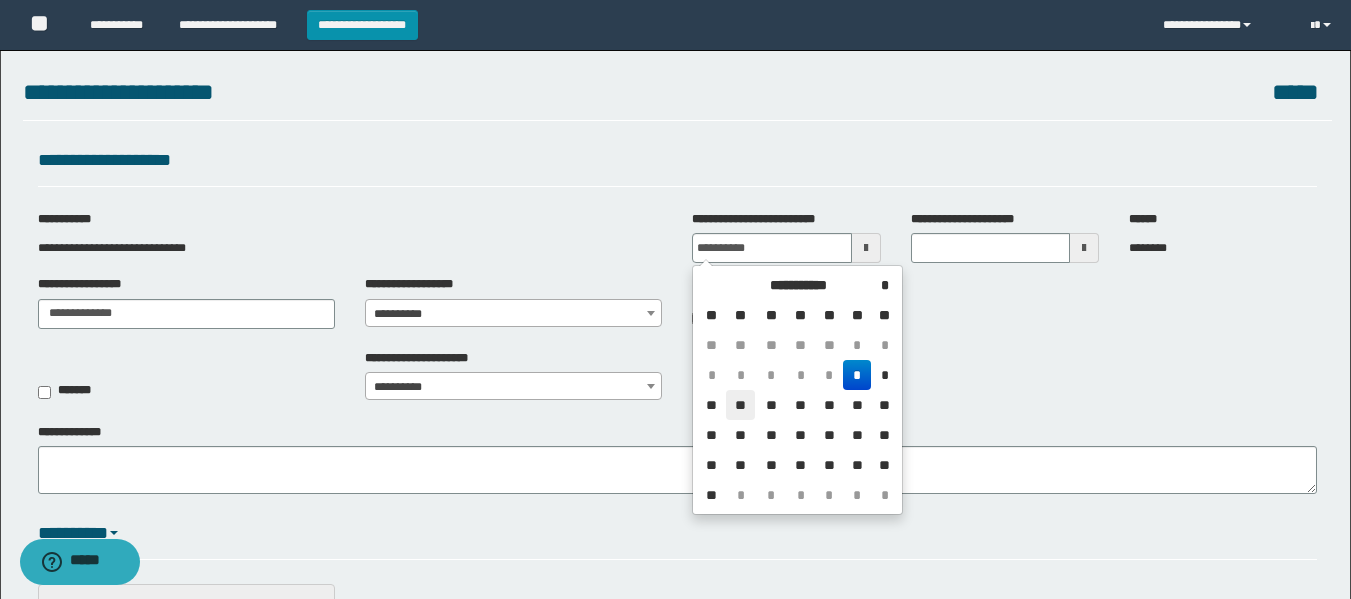 click on "**" at bounding box center (740, 405) 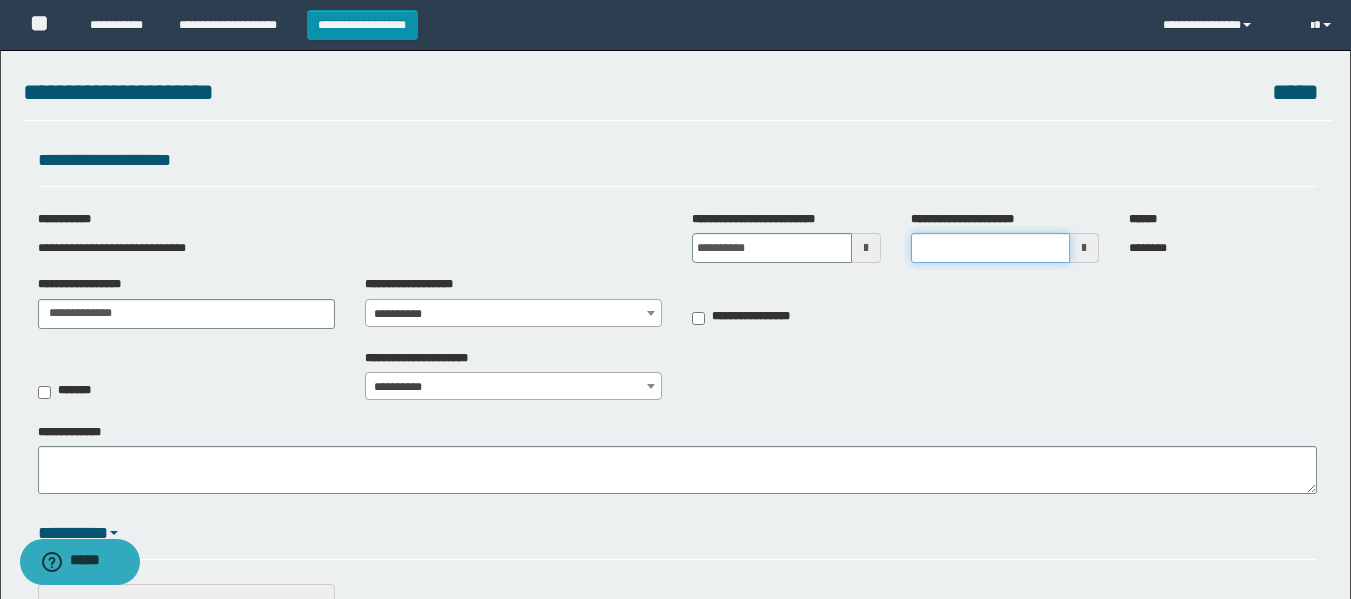 click on "**********" at bounding box center [990, 248] 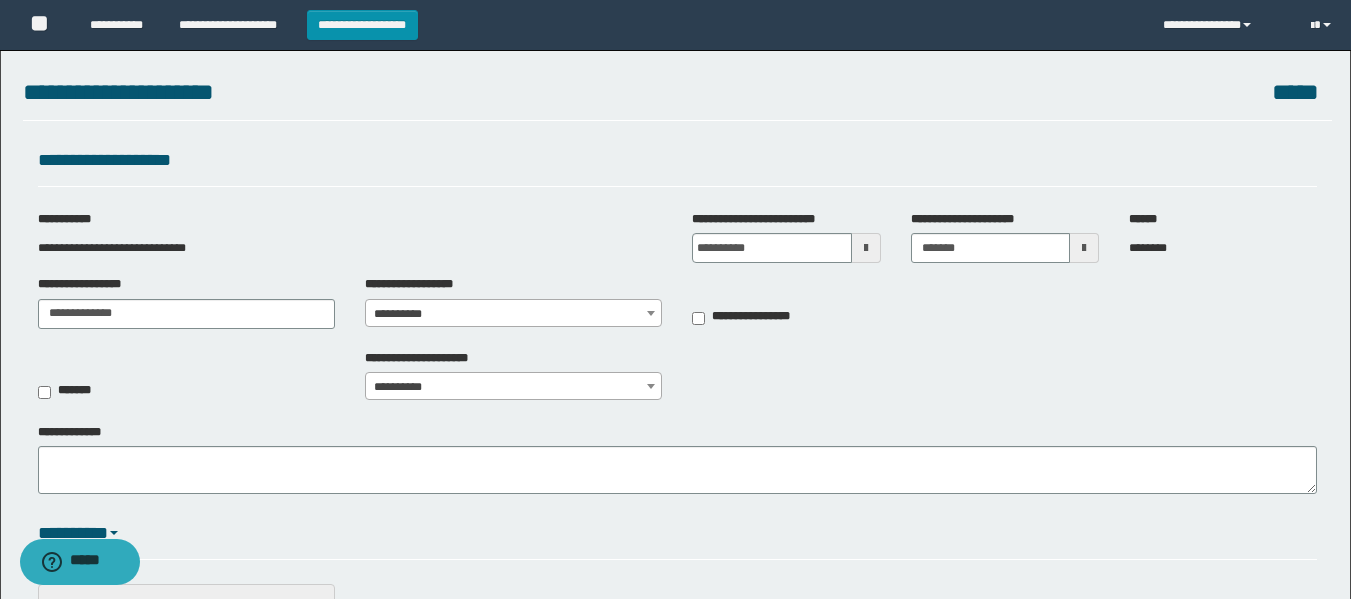 click on "**********" at bounding box center (513, 314) 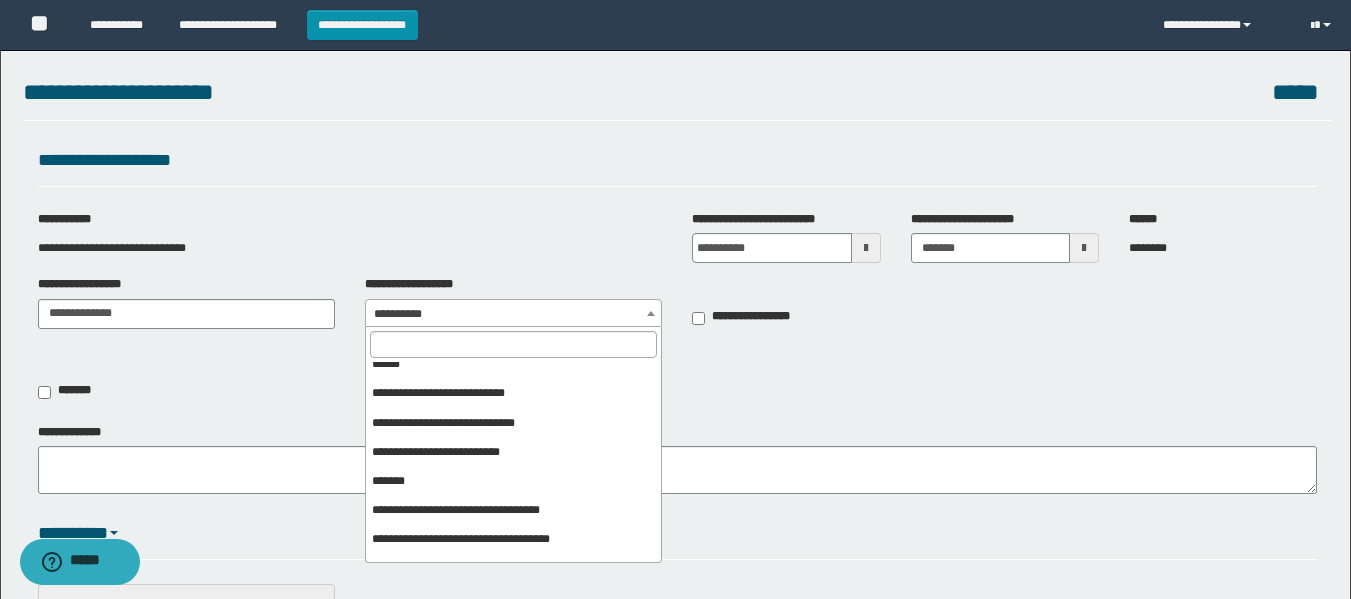 scroll, scrollTop: 310, scrollLeft: 0, axis: vertical 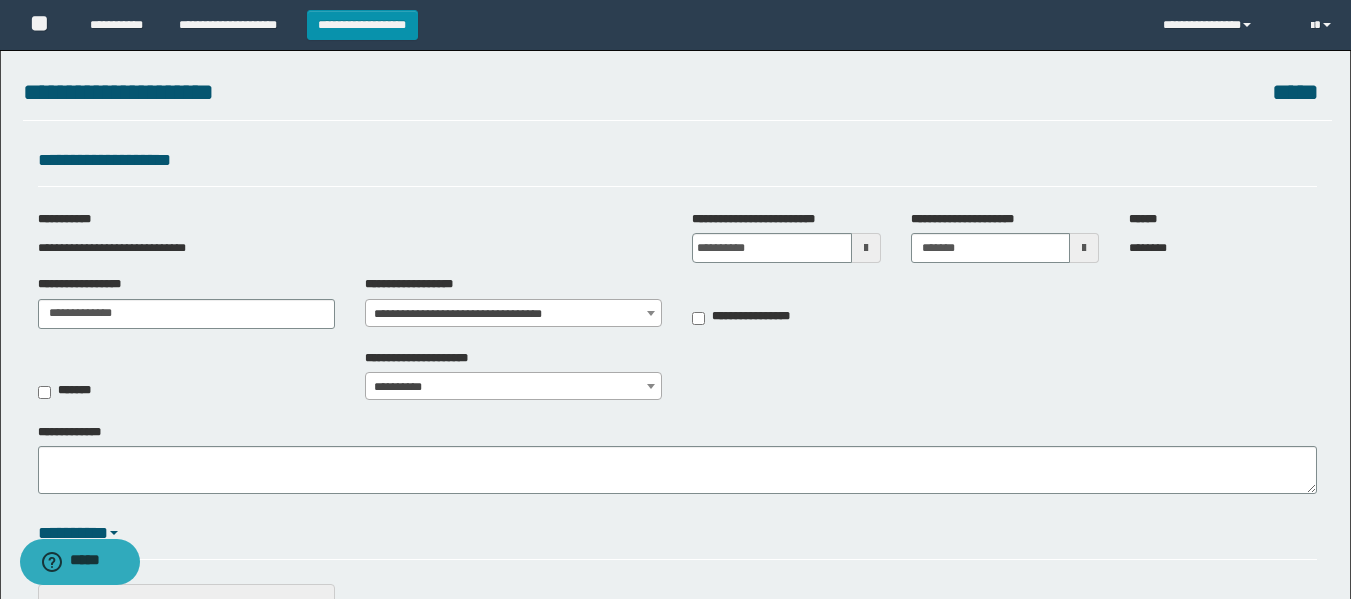 drag, startPoint x: 555, startPoint y: 504, endPoint x: 470, endPoint y: 311, distance: 210.8886 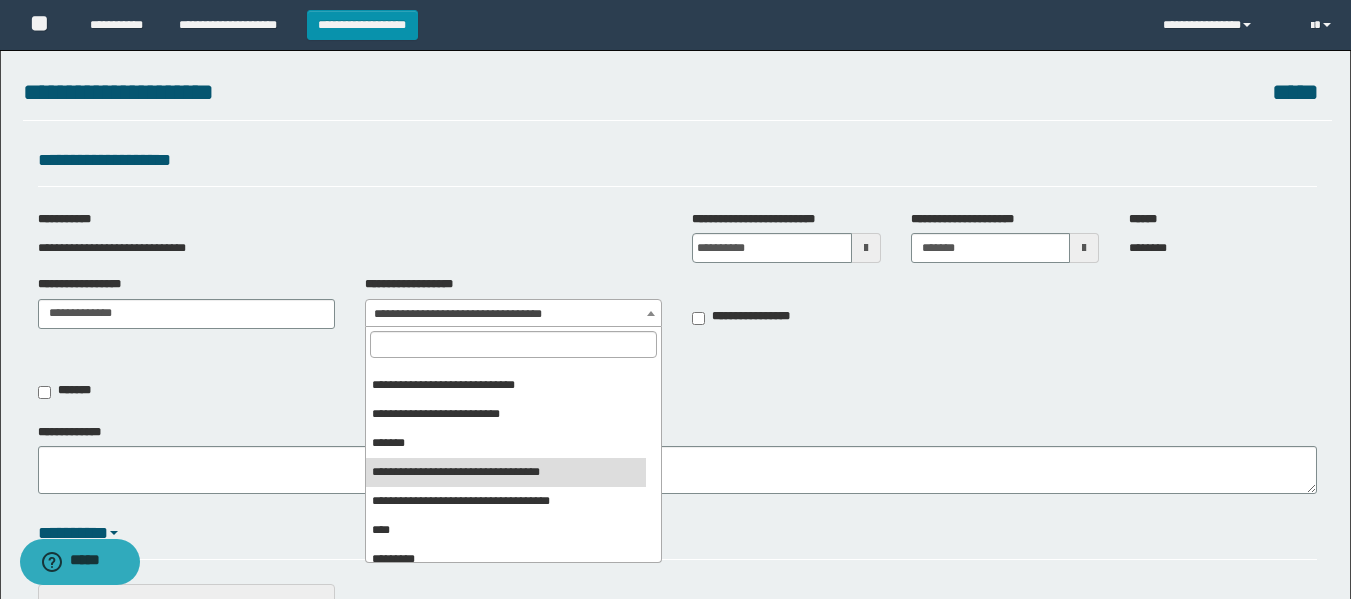 scroll, scrollTop: 365, scrollLeft: 0, axis: vertical 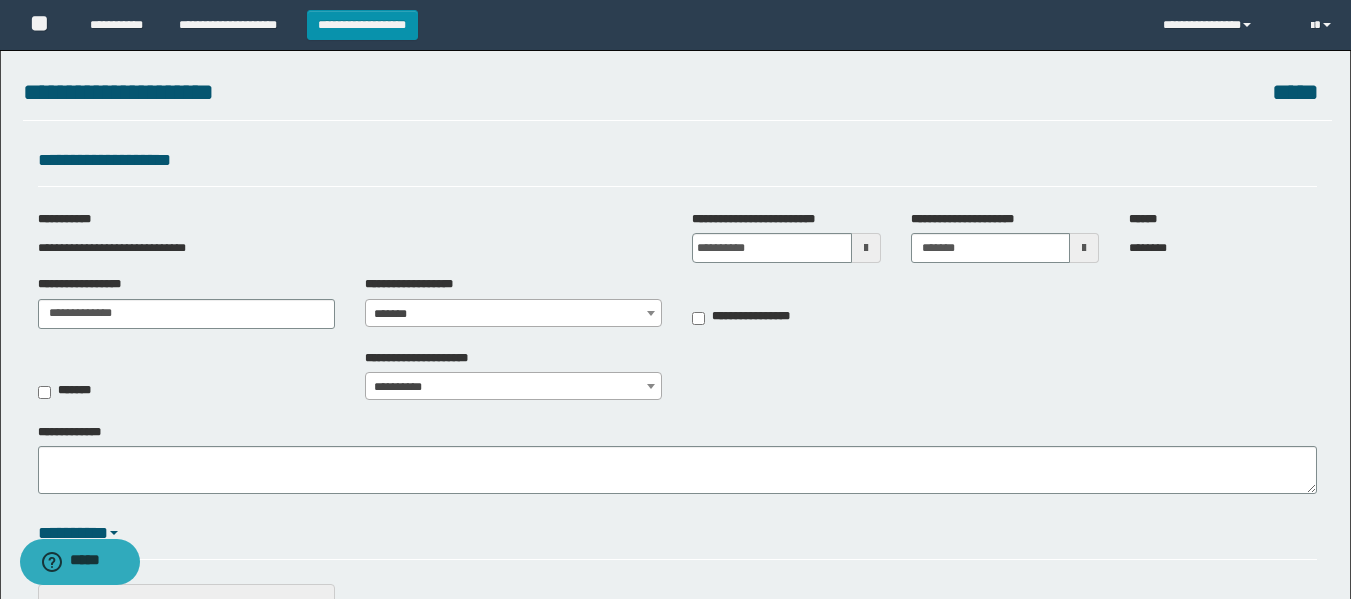 select on "***" 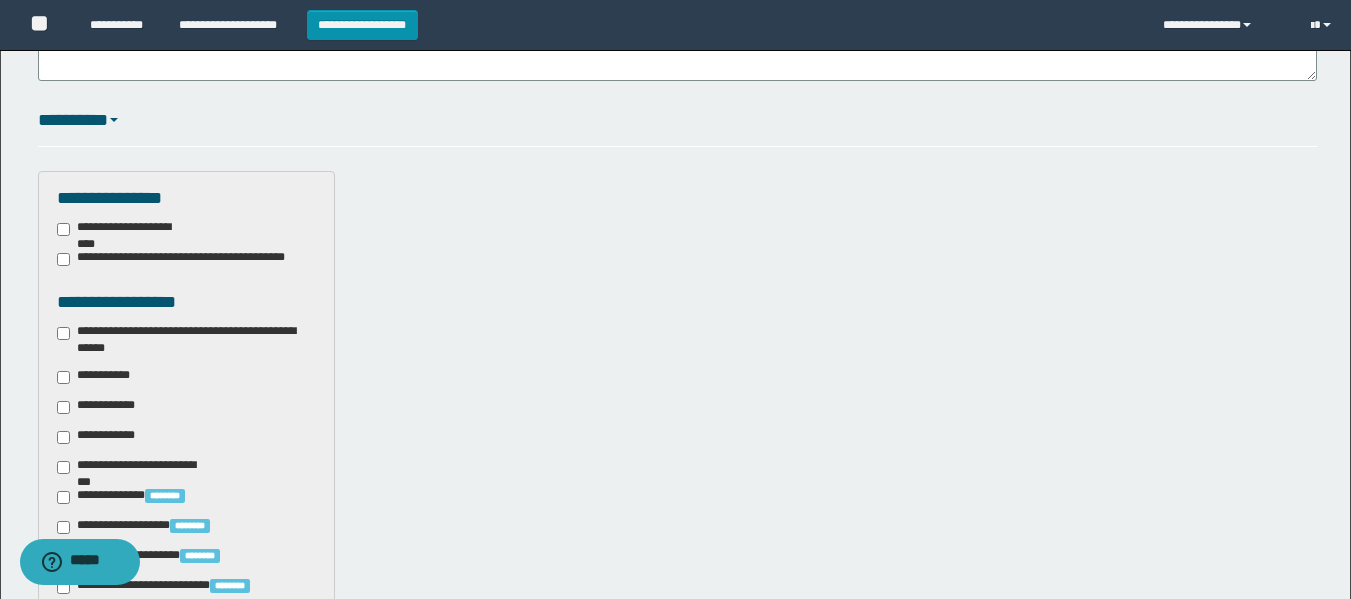 scroll, scrollTop: 415, scrollLeft: 0, axis: vertical 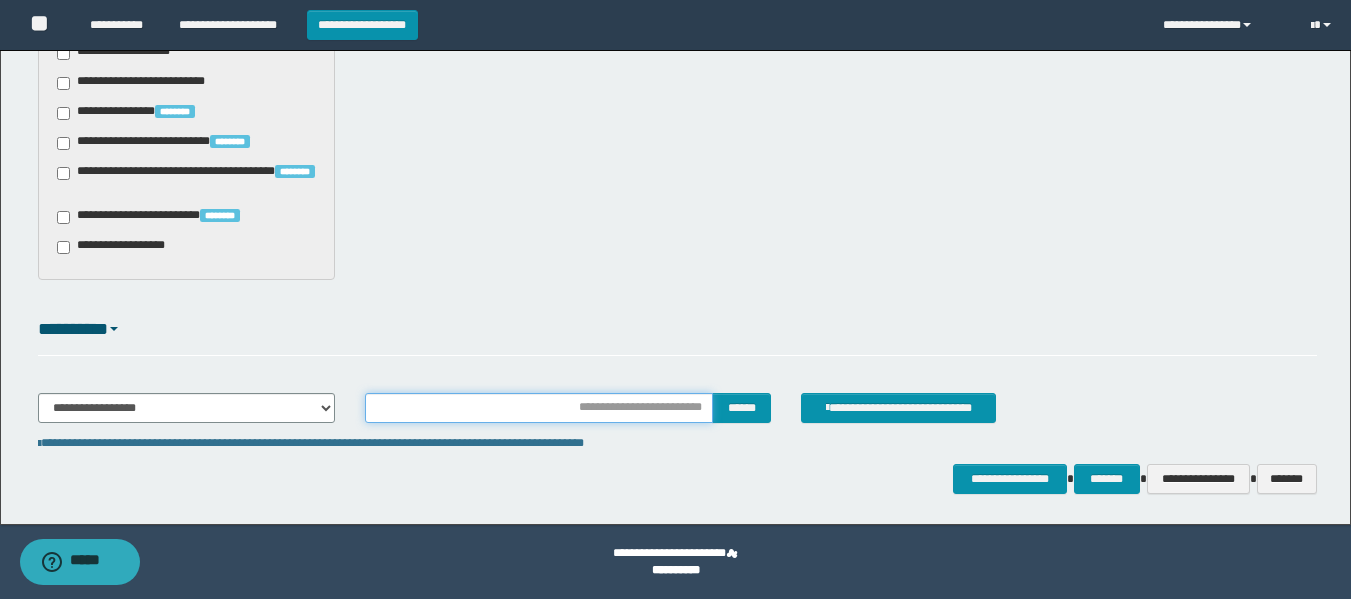 click at bounding box center (539, 408) 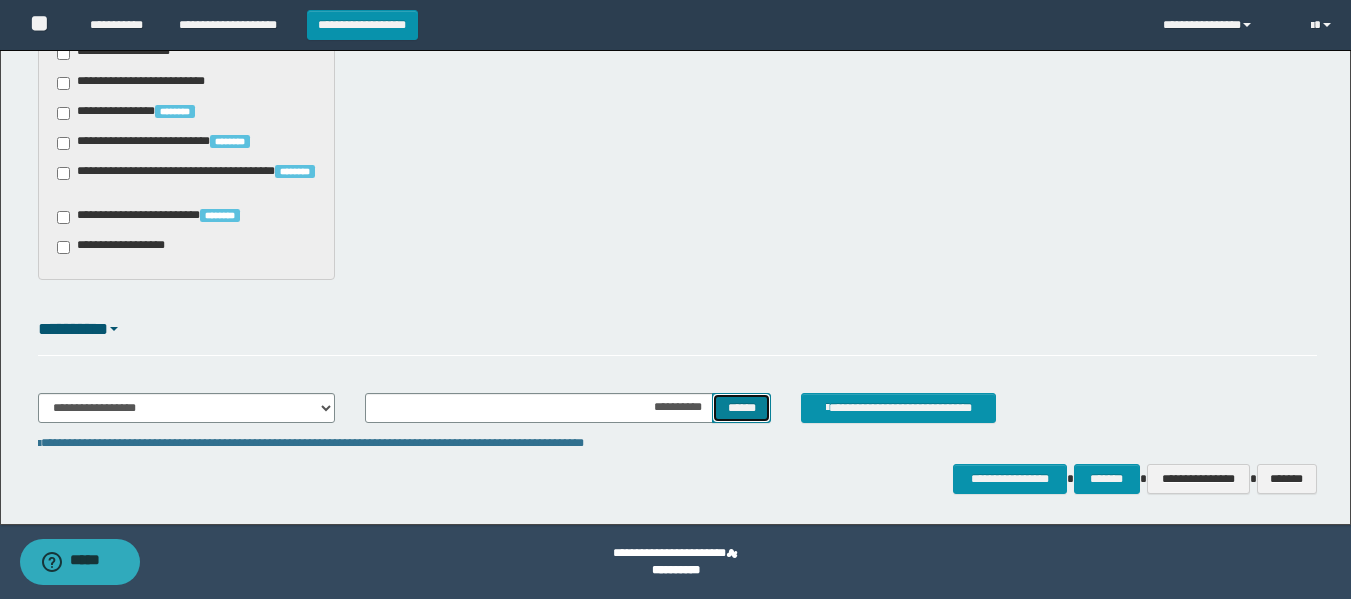 click on "******" at bounding box center [741, 408] 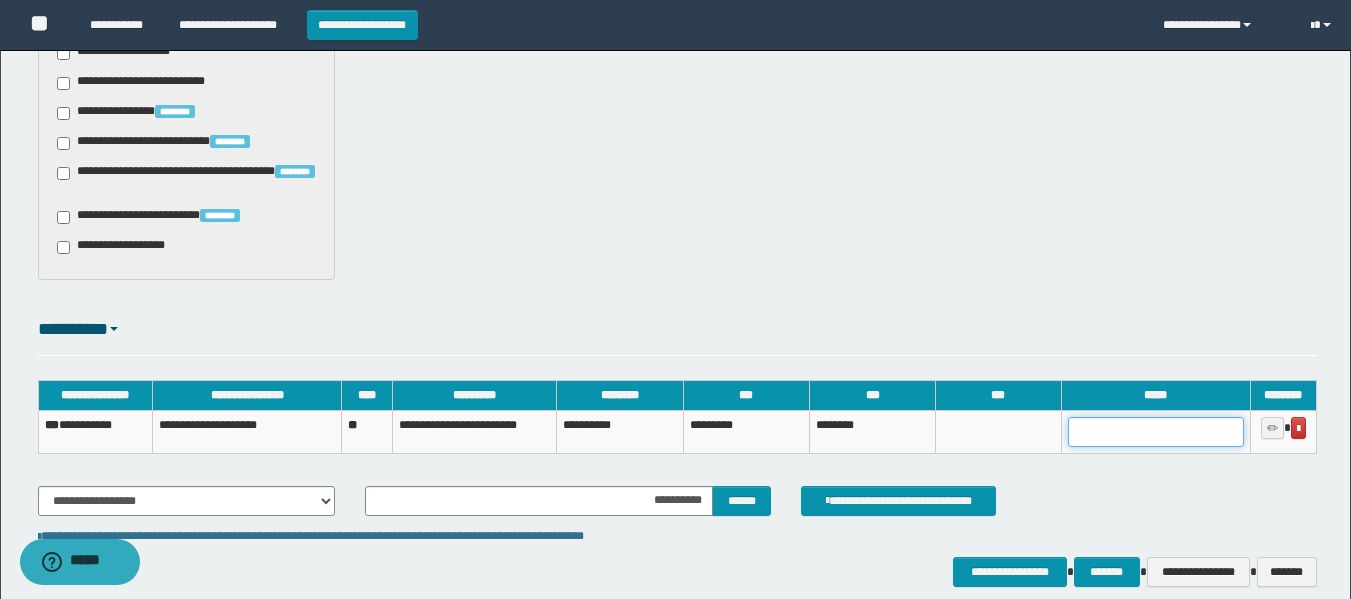 click at bounding box center (1156, 432) 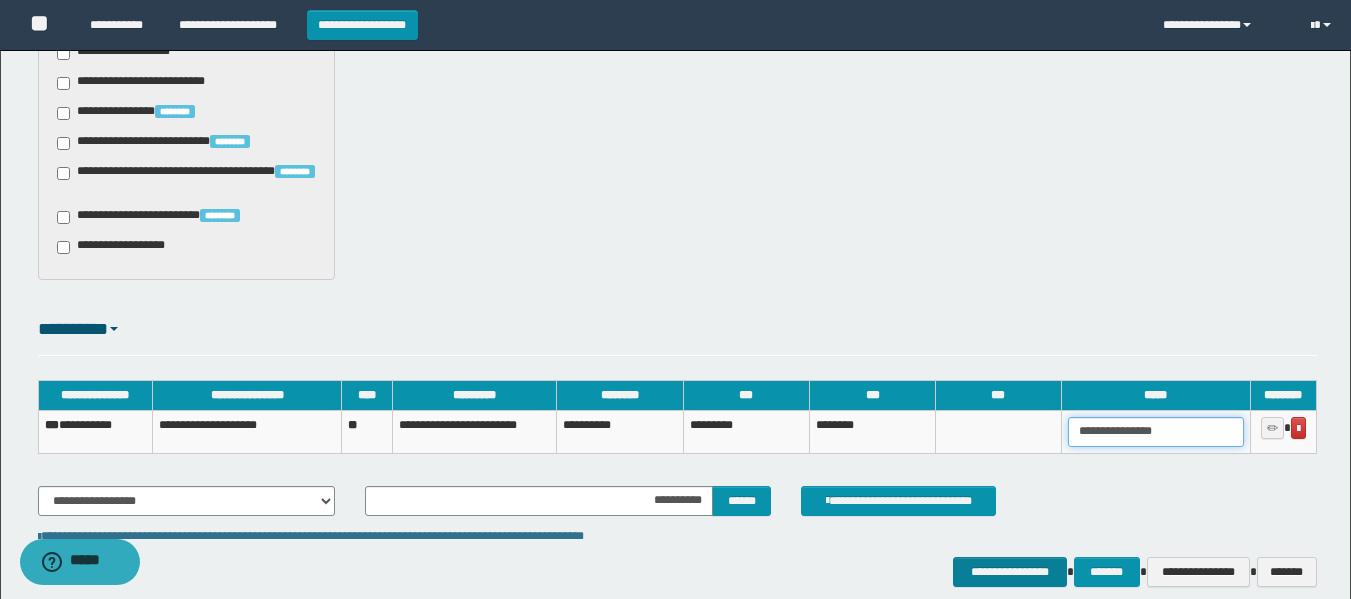 type on "**********" 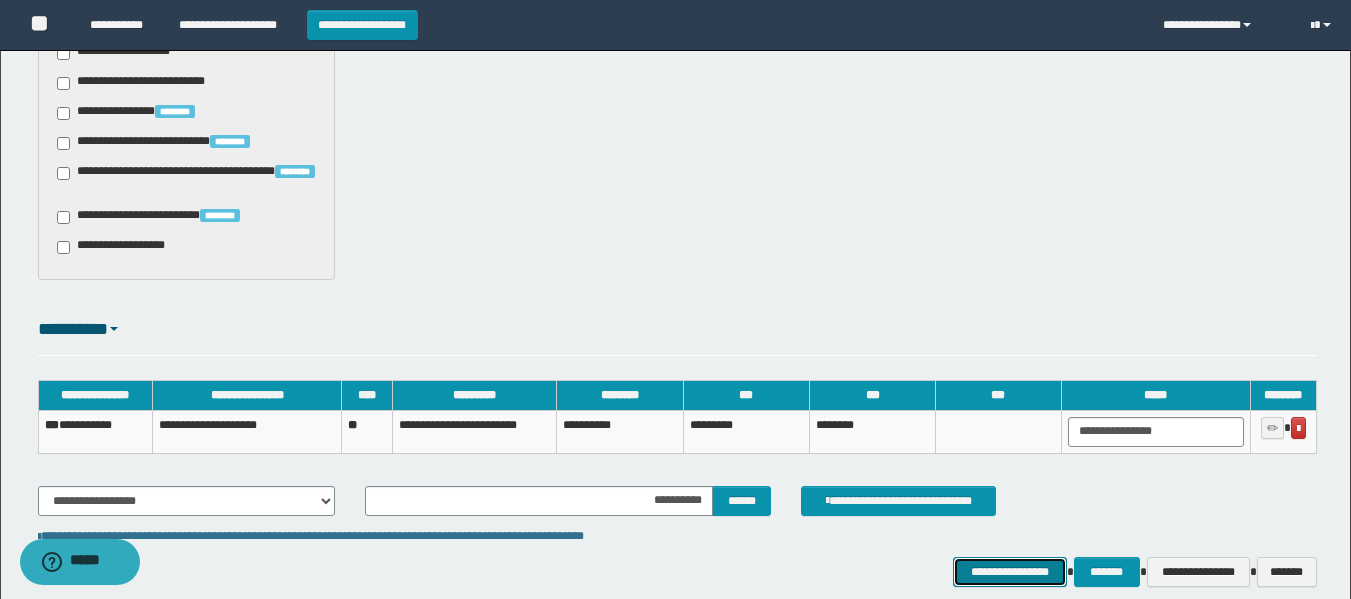 click on "**********" at bounding box center [1009, 572] 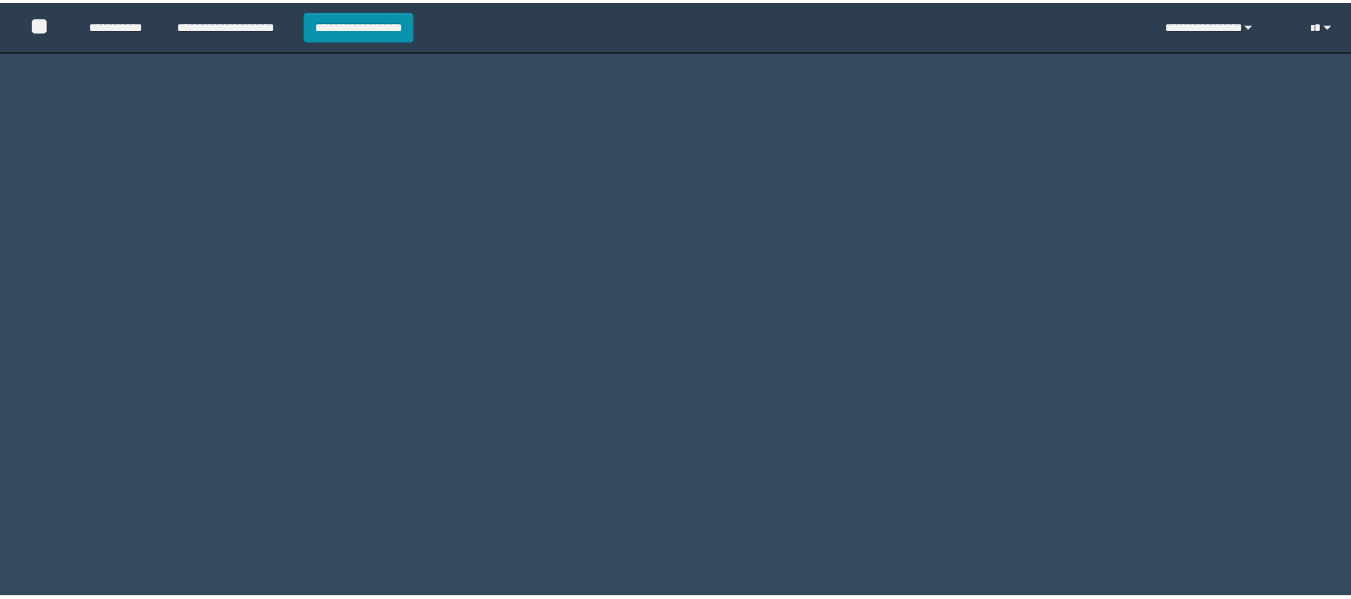 scroll, scrollTop: 0, scrollLeft: 0, axis: both 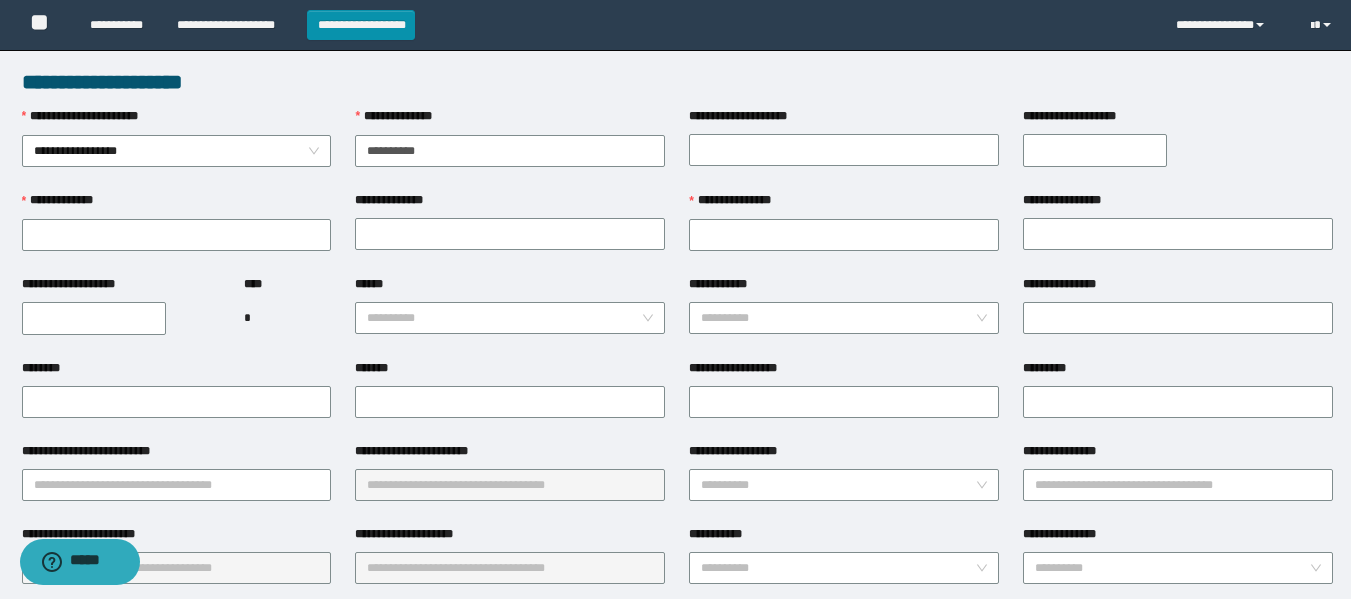 type on "**********" 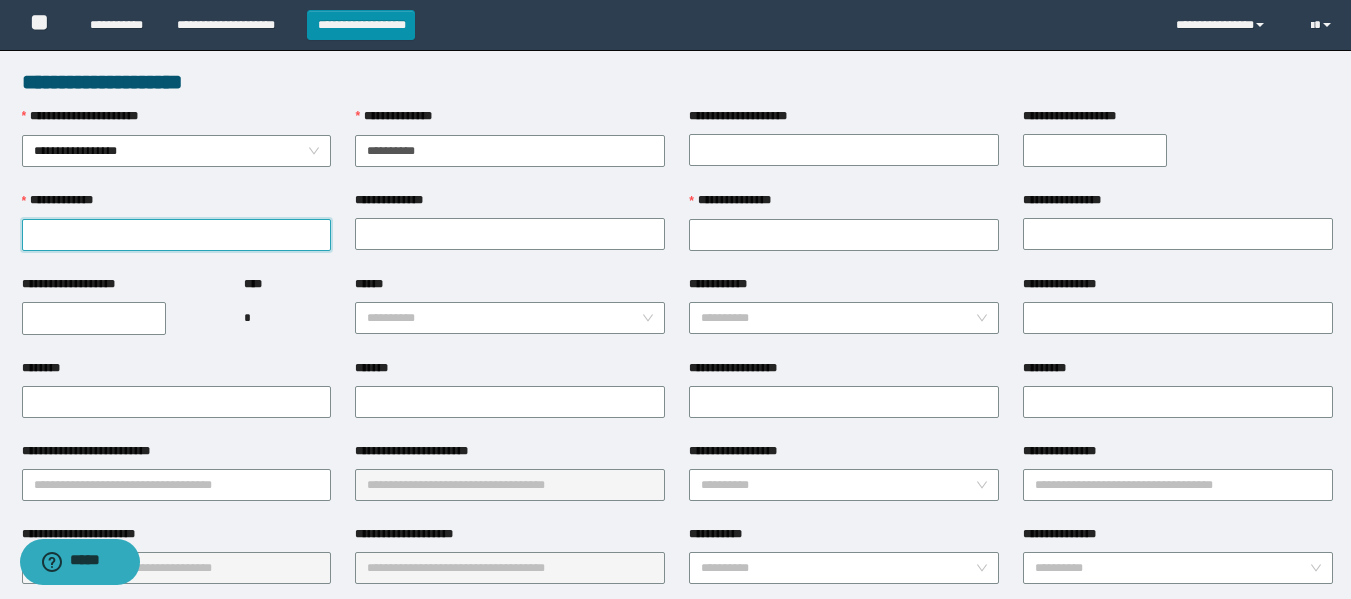 click on "**********" at bounding box center (177, 235) 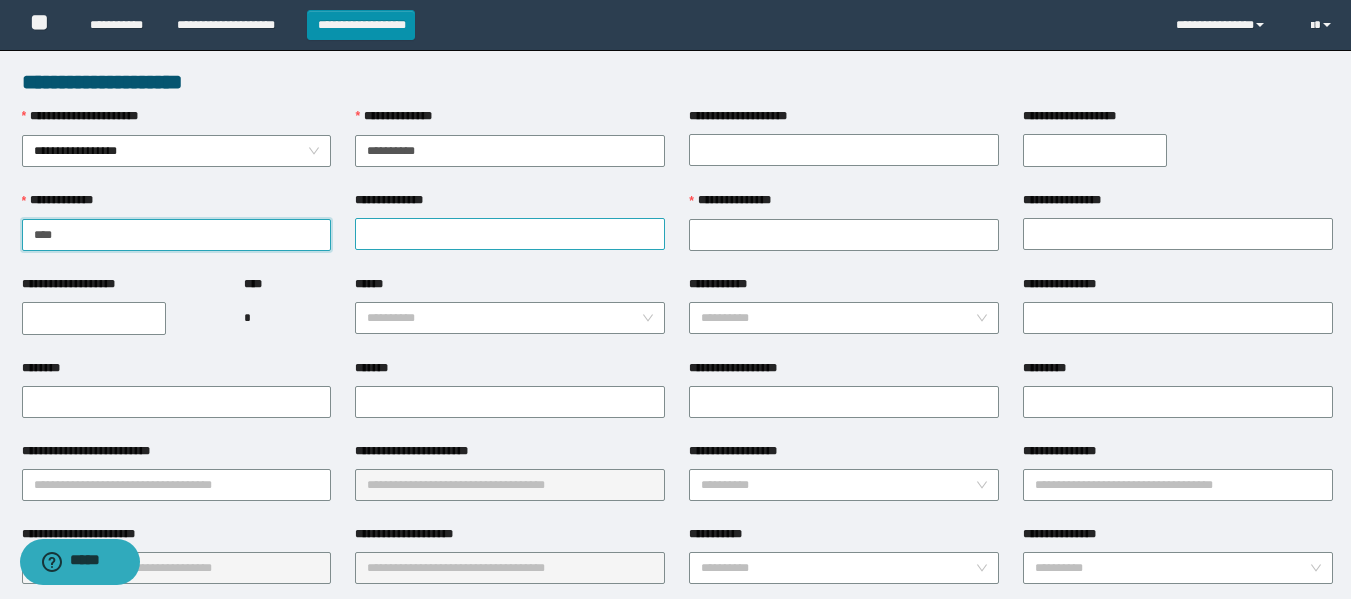 type on "****" 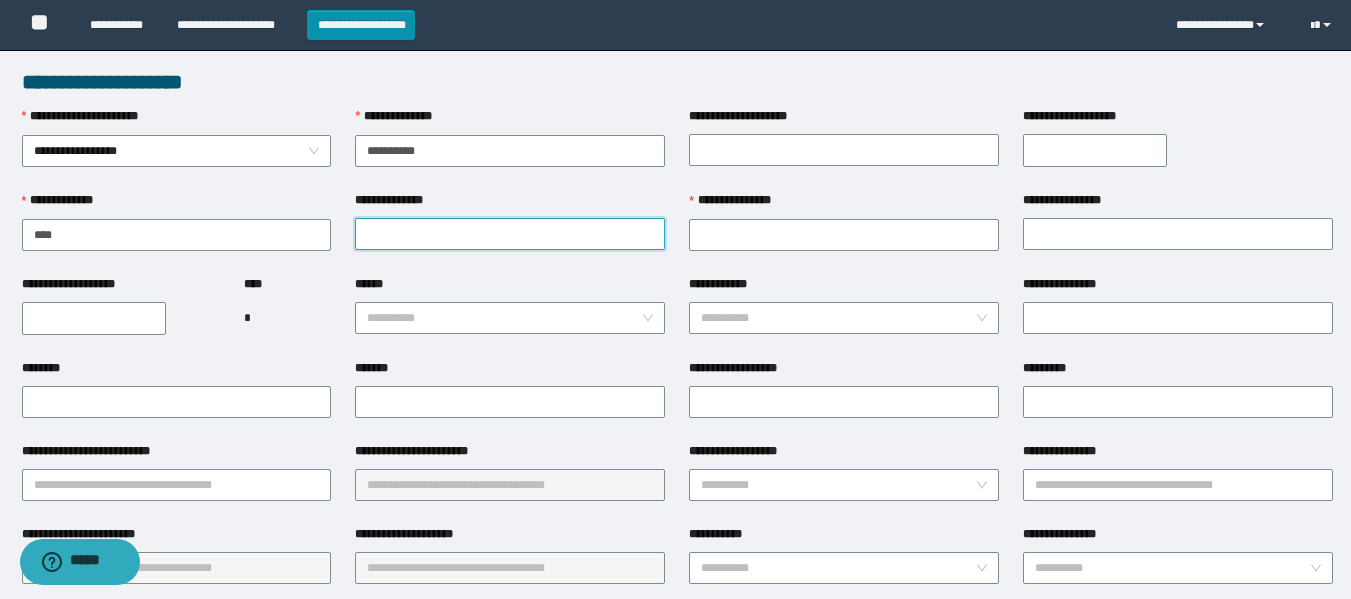 click on "**********" at bounding box center (510, 234) 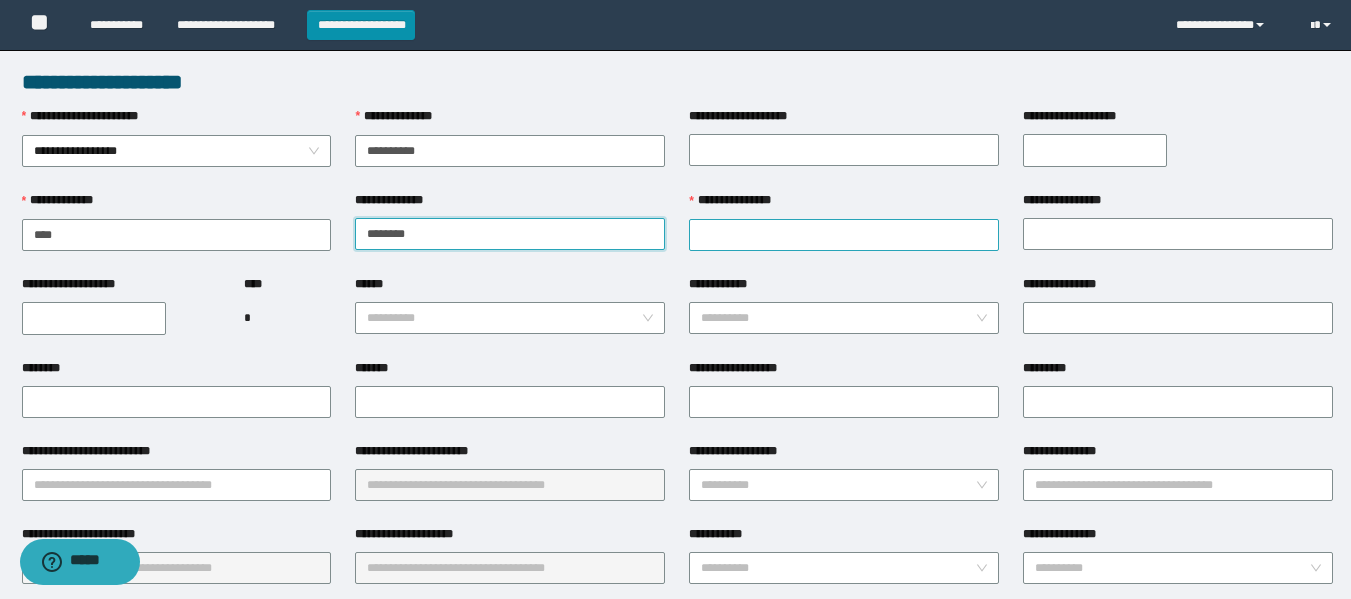 type on "********" 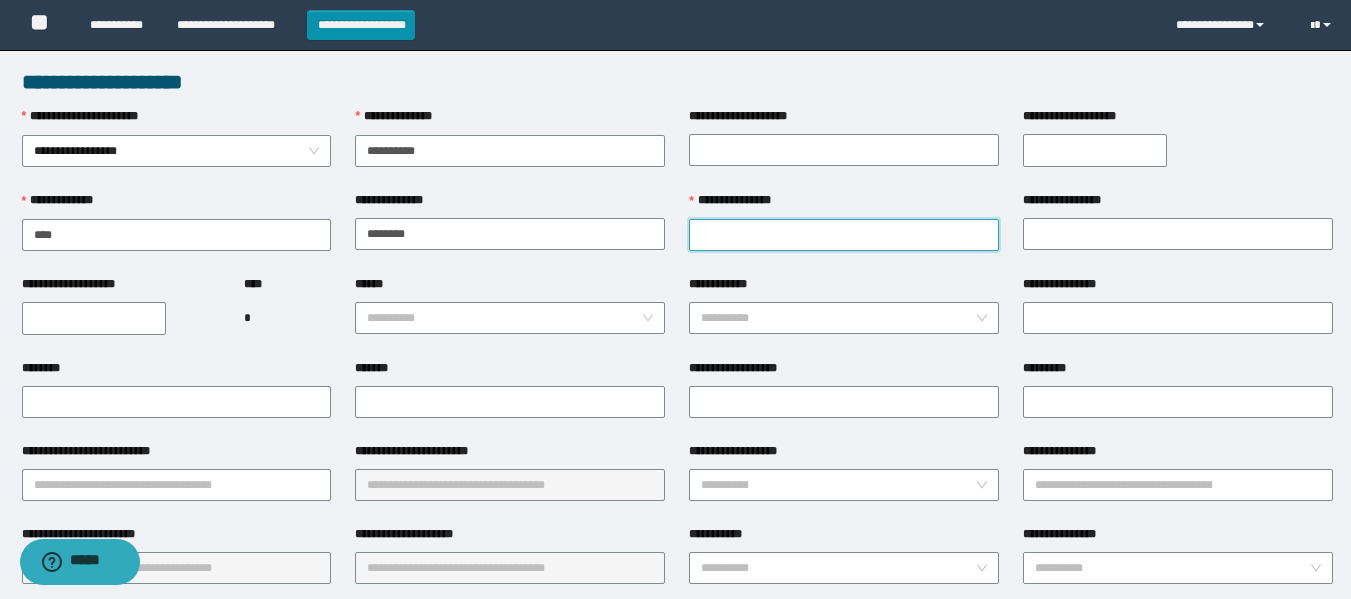 click on "**********" at bounding box center [844, 235] 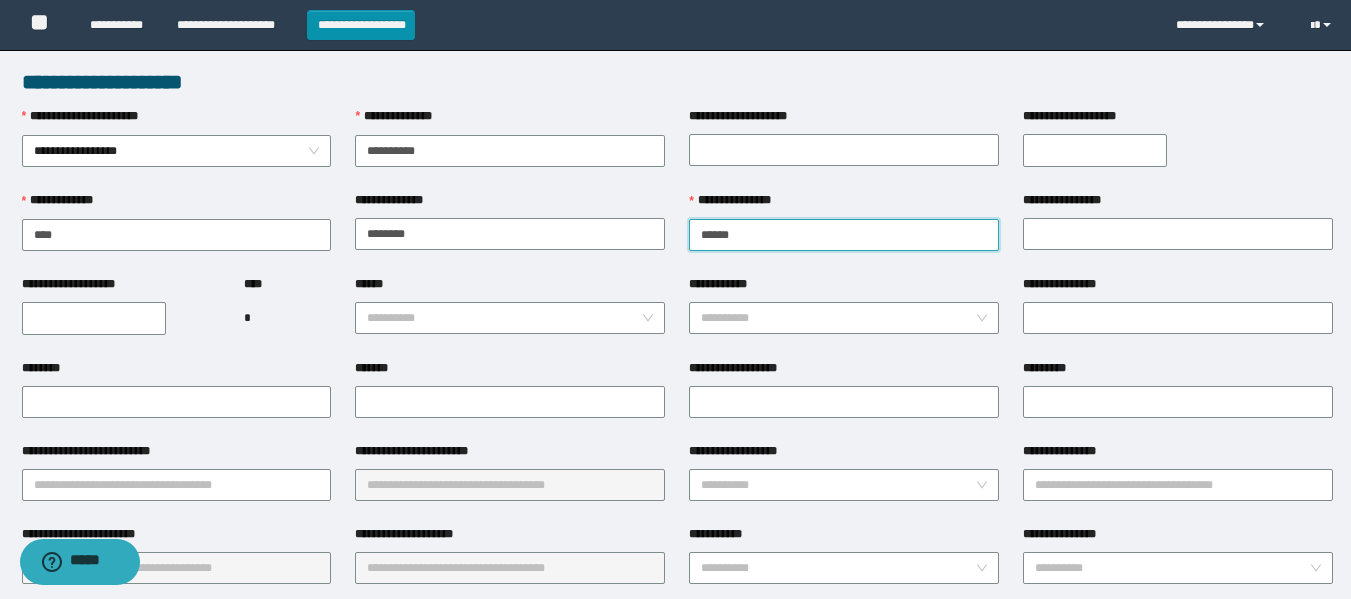 type on "******" 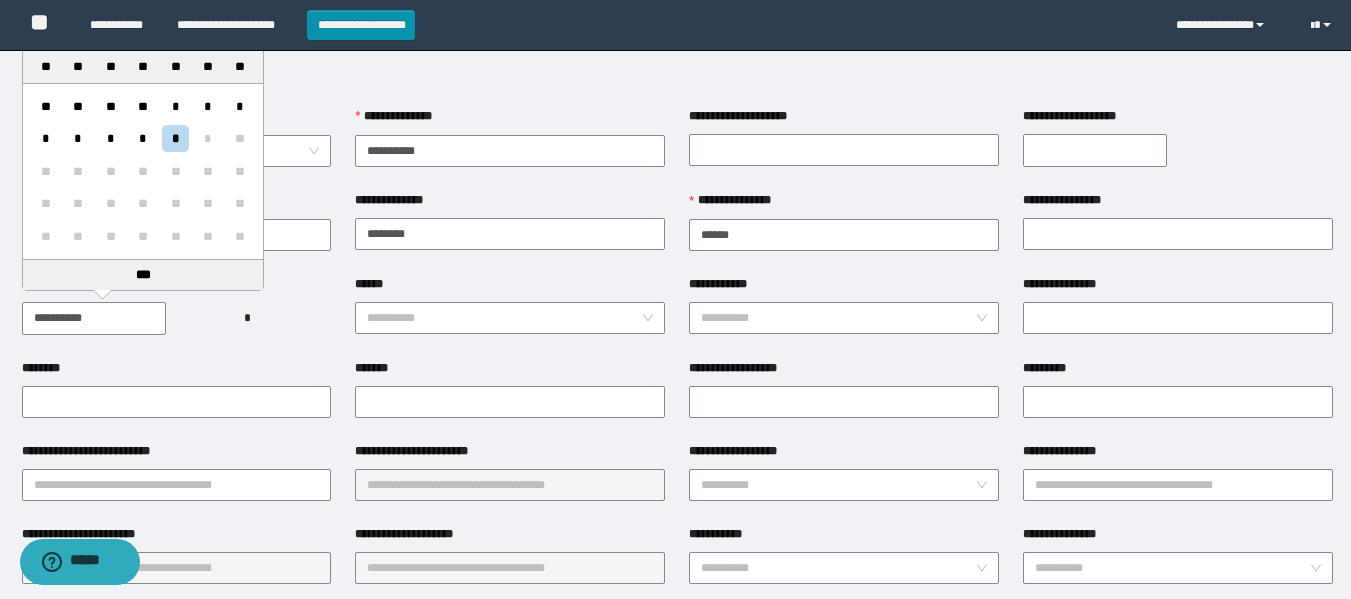 click on "**********" at bounding box center (94, 318) 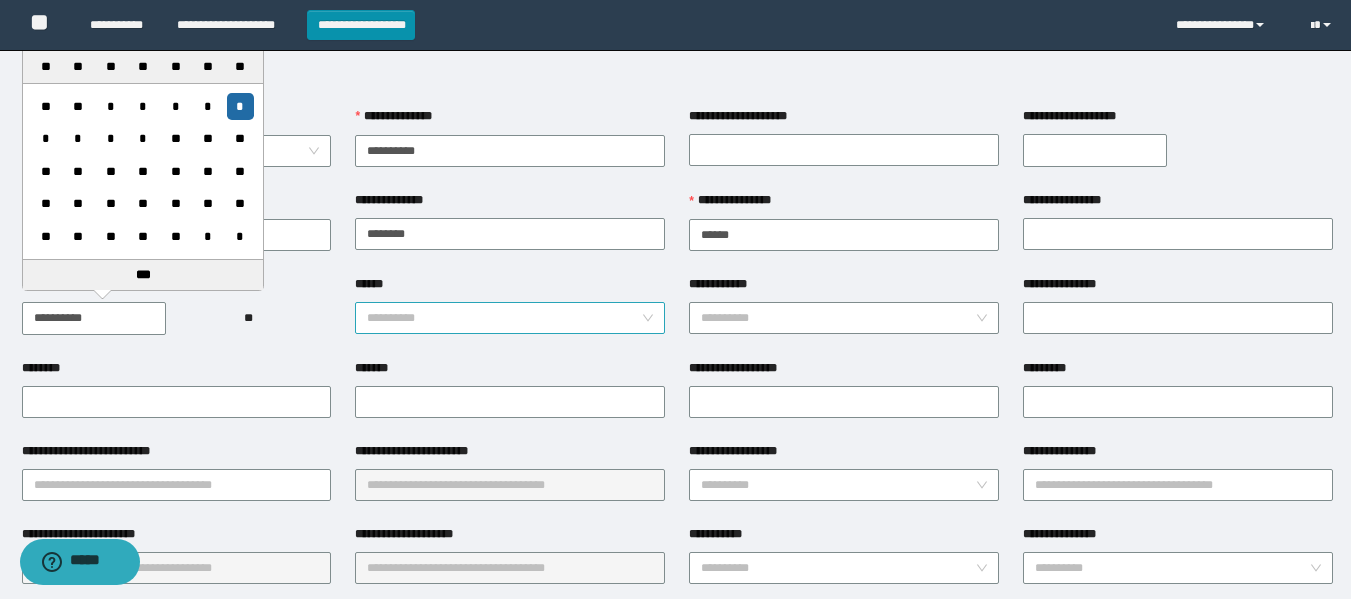 type on "**********" 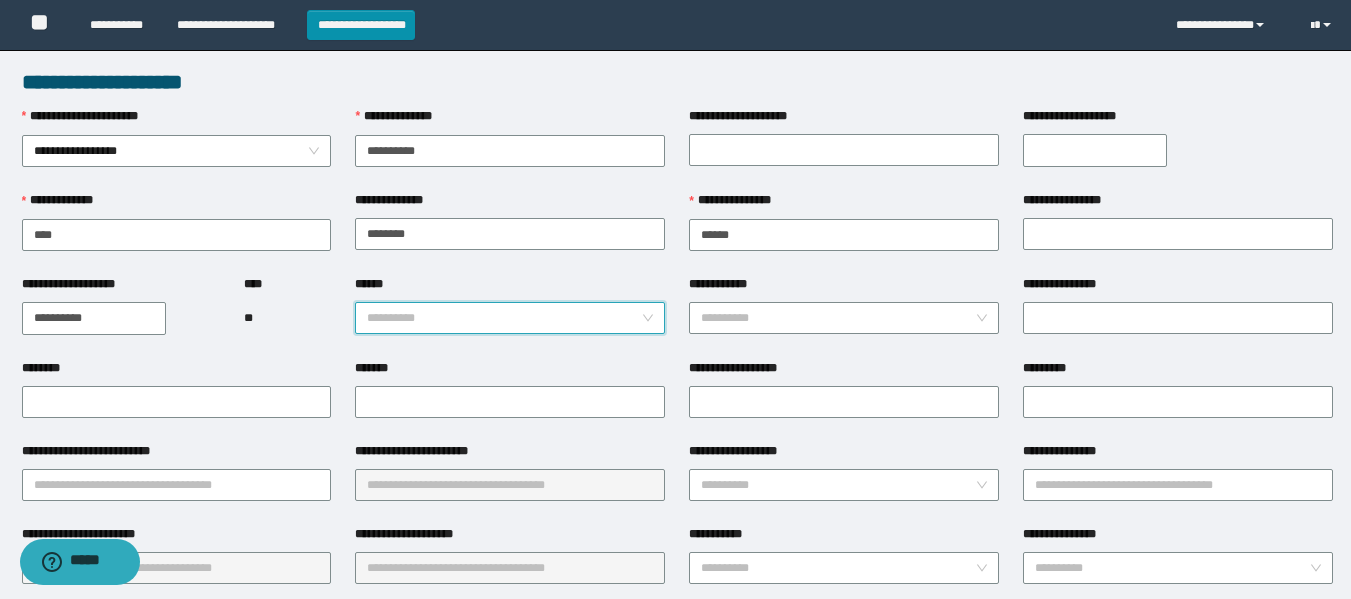 click on "******" at bounding box center (504, 318) 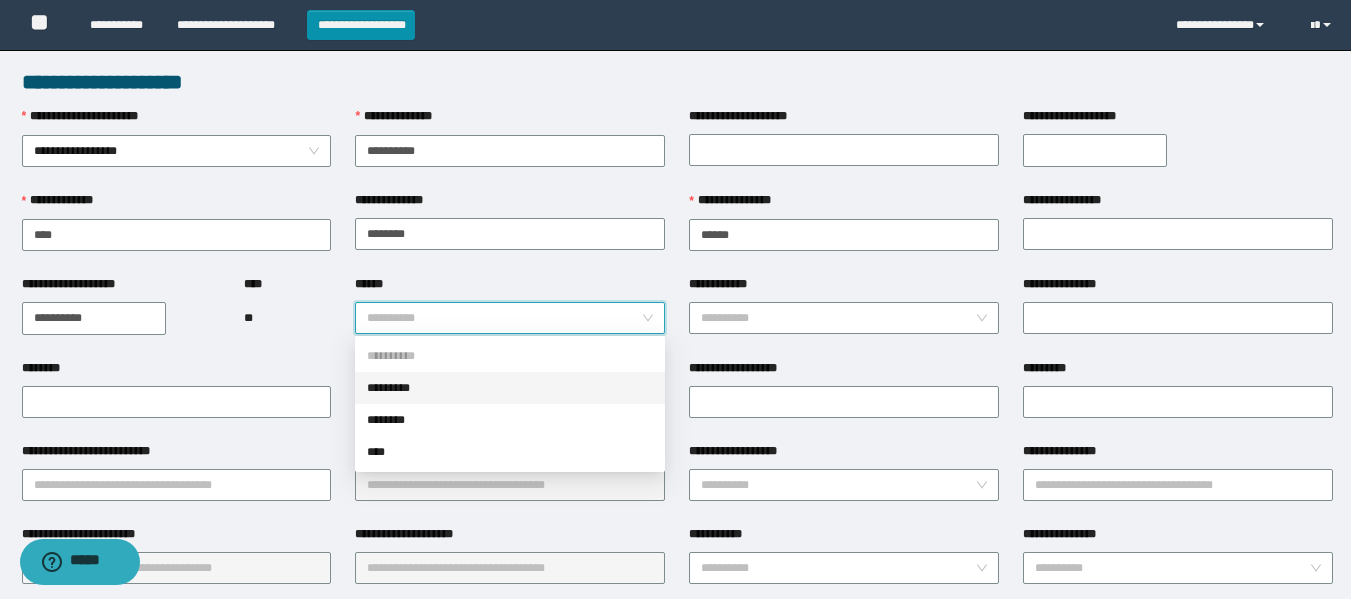 click on "*********" at bounding box center [510, 388] 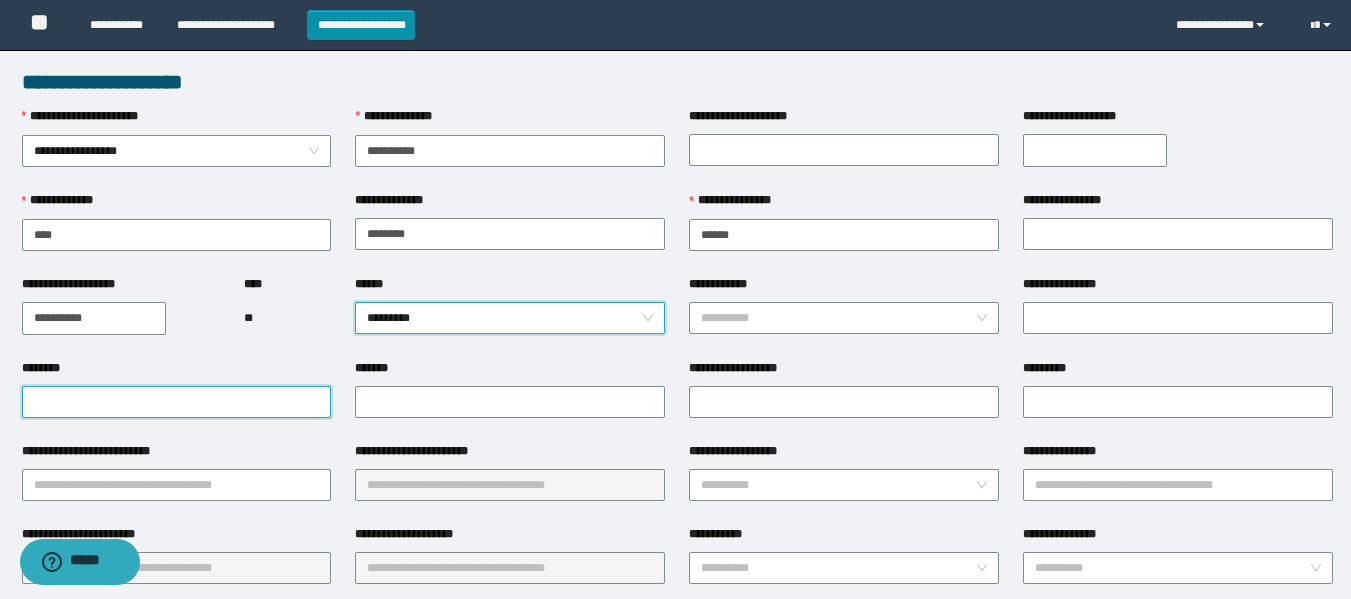 click on "********" at bounding box center [177, 402] 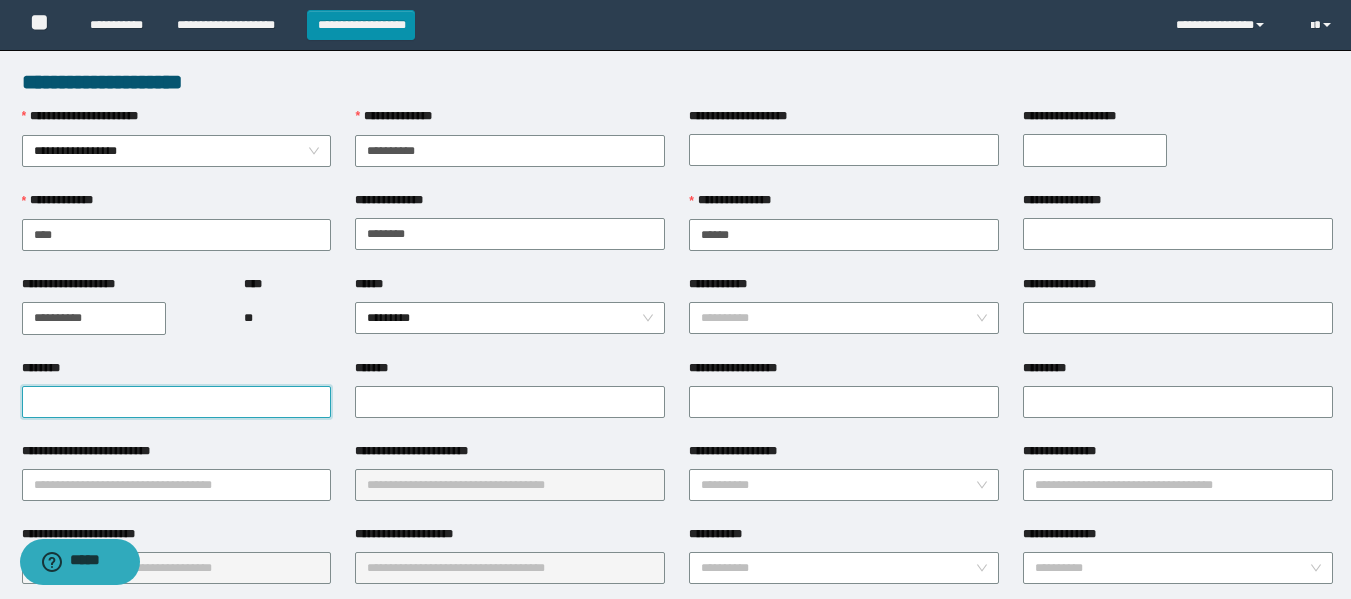 paste on "**********" 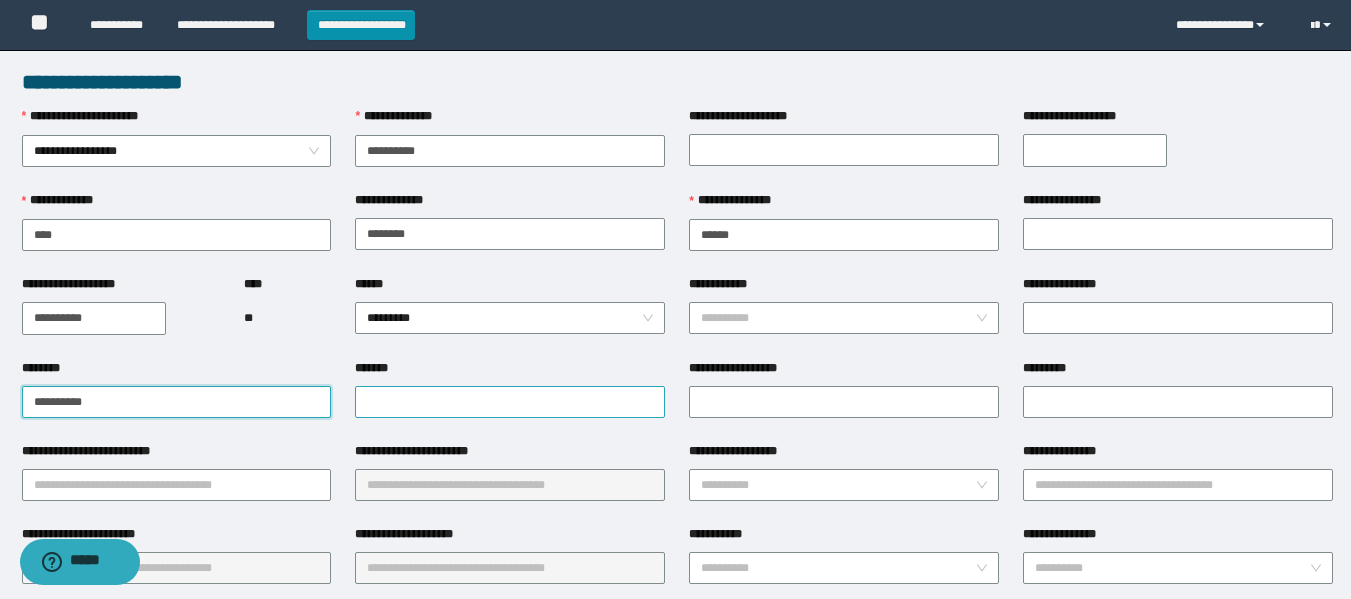 type on "**********" 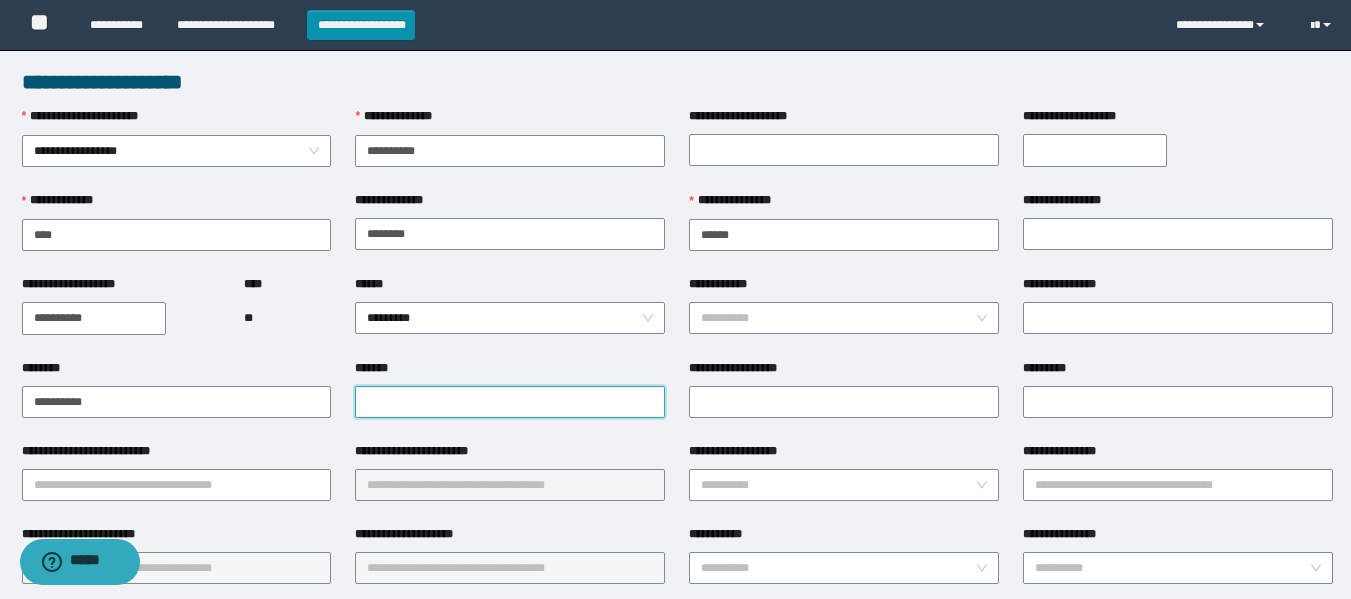 click on "*******" at bounding box center (510, 402) 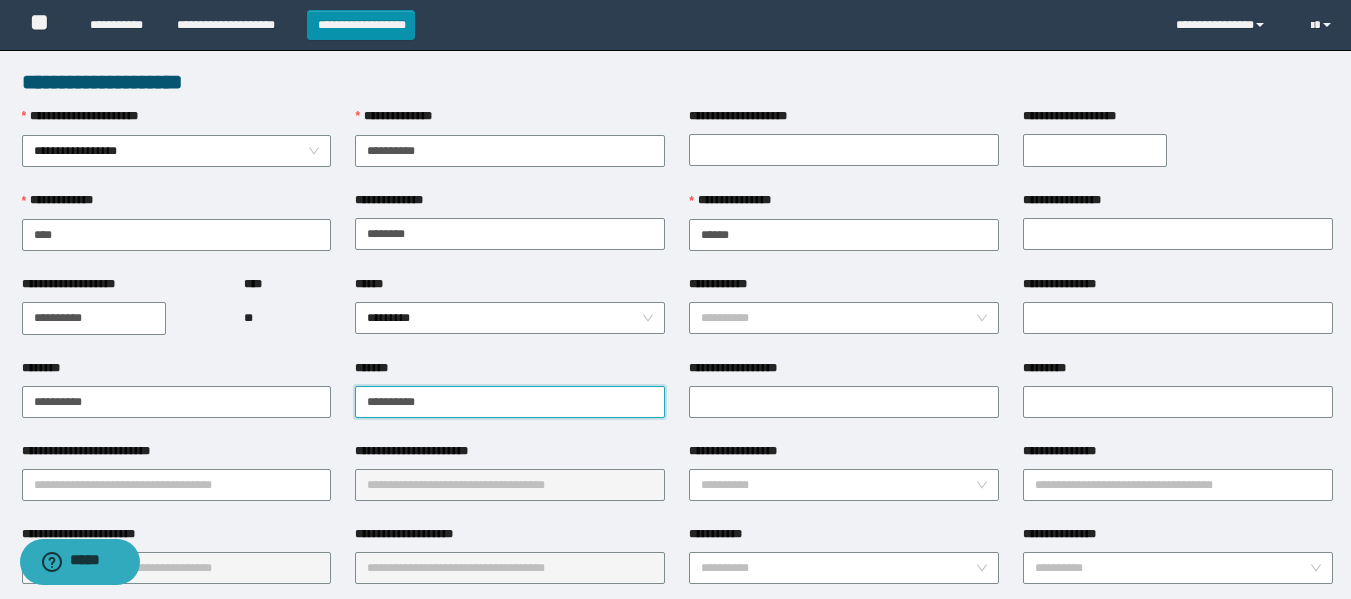 type on "**********" 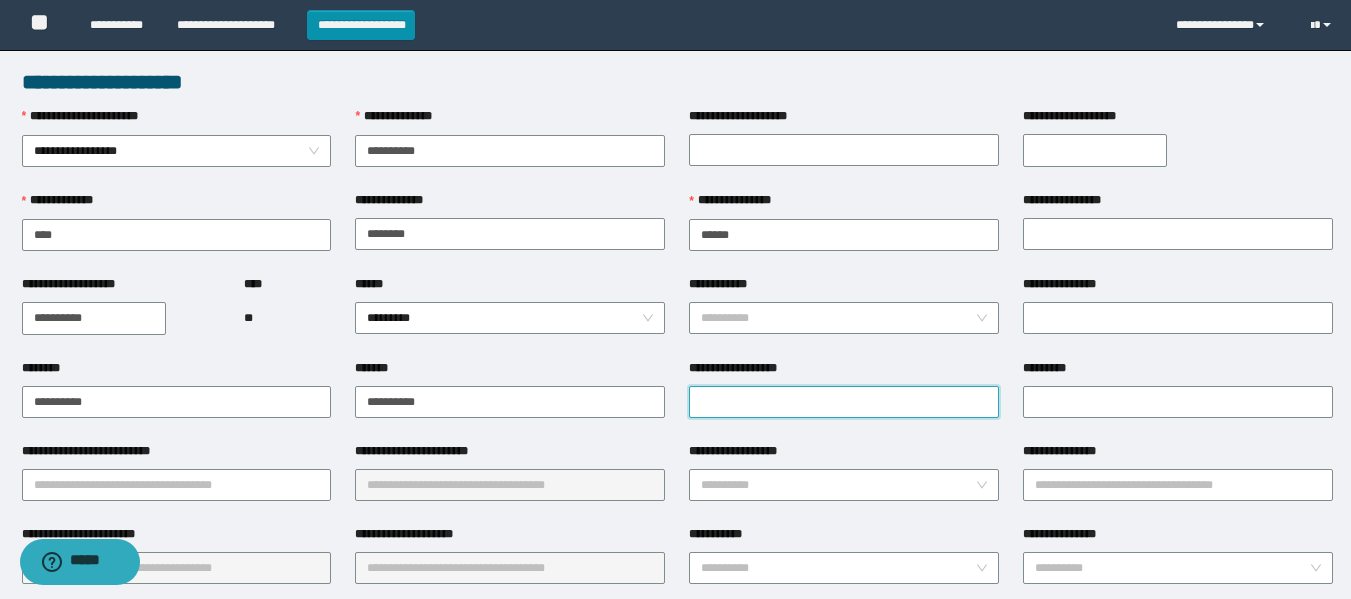 click on "**********" at bounding box center [844, 402] 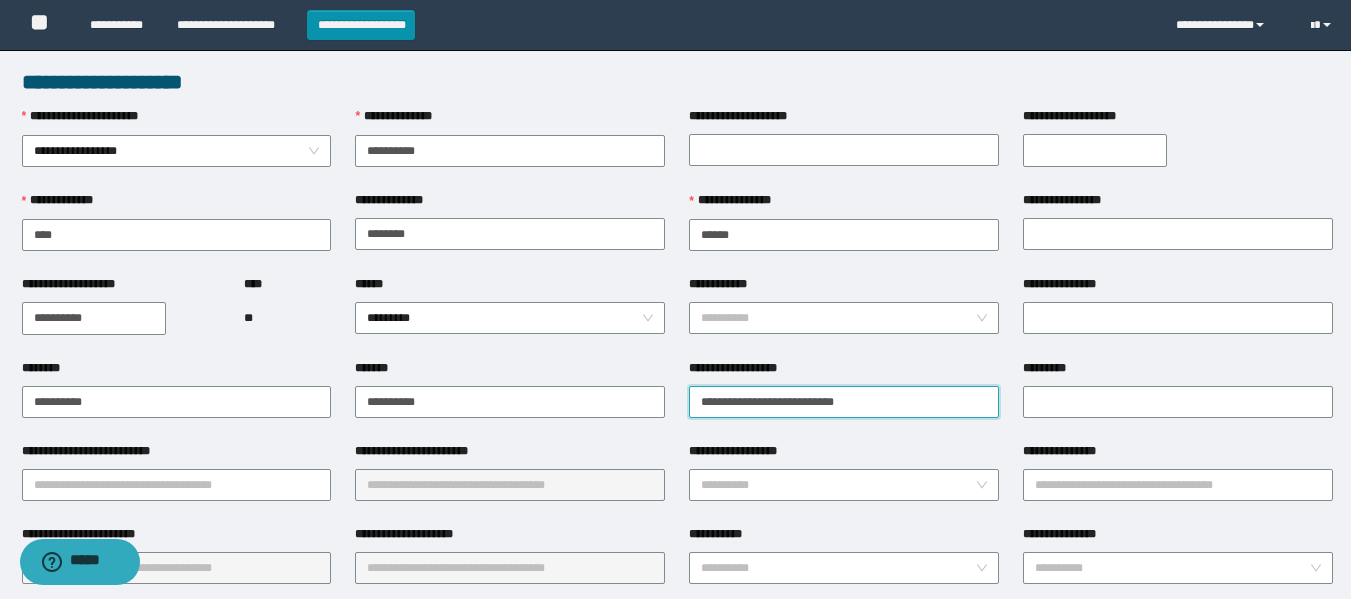 type on "**********" 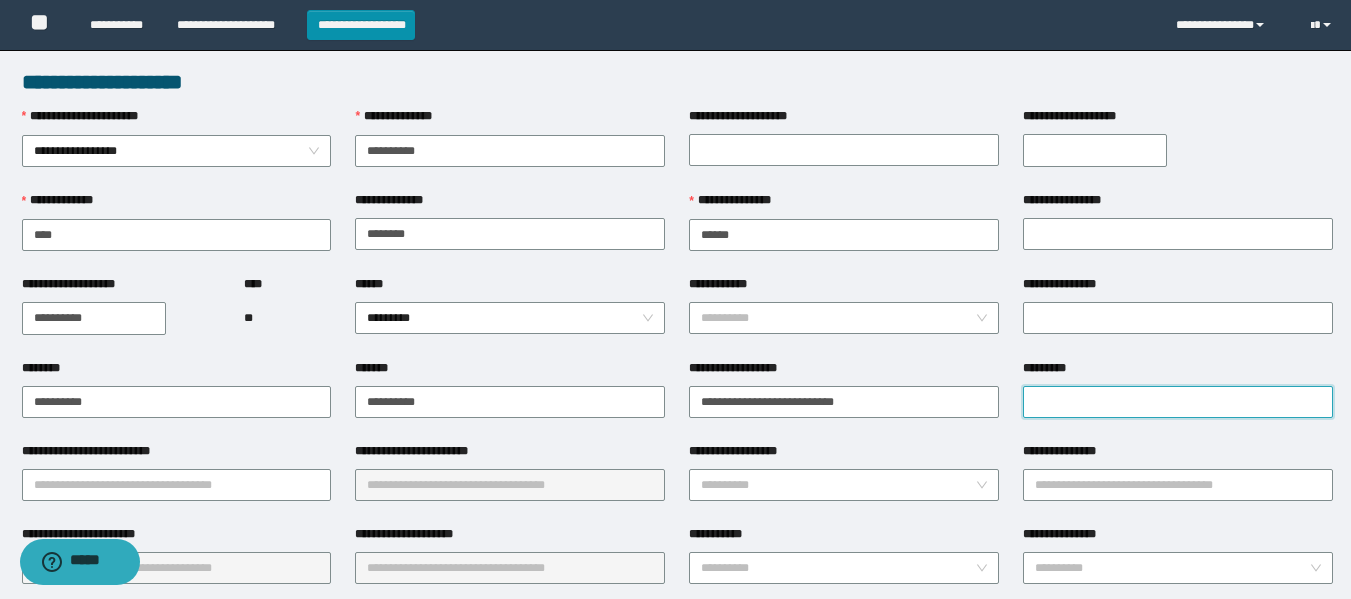 click on "*********" at bounding box center (1178, 402) 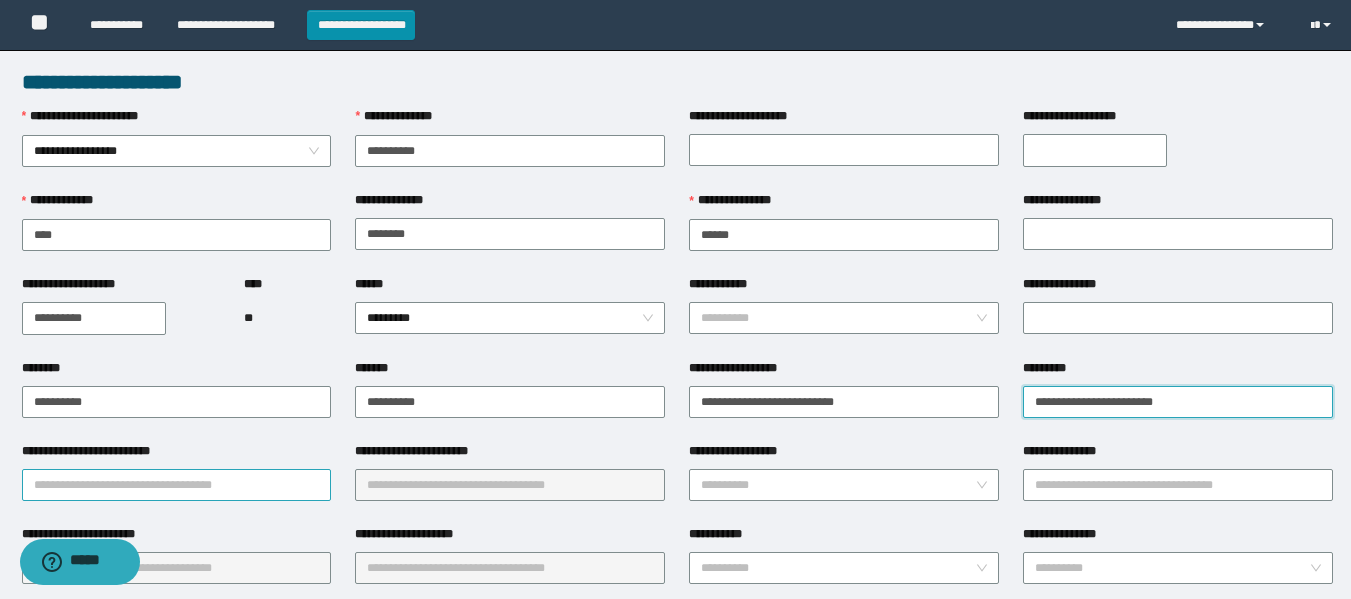 type on "**********" 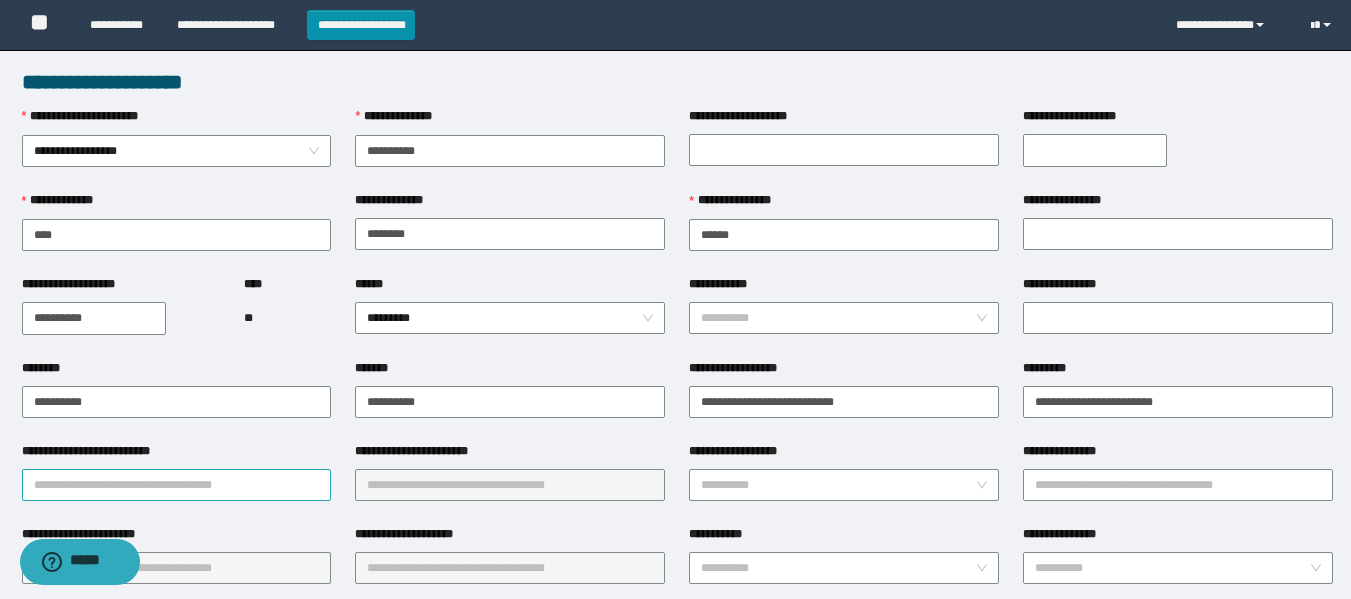 click on "**********" at bounding box center (177, 485) 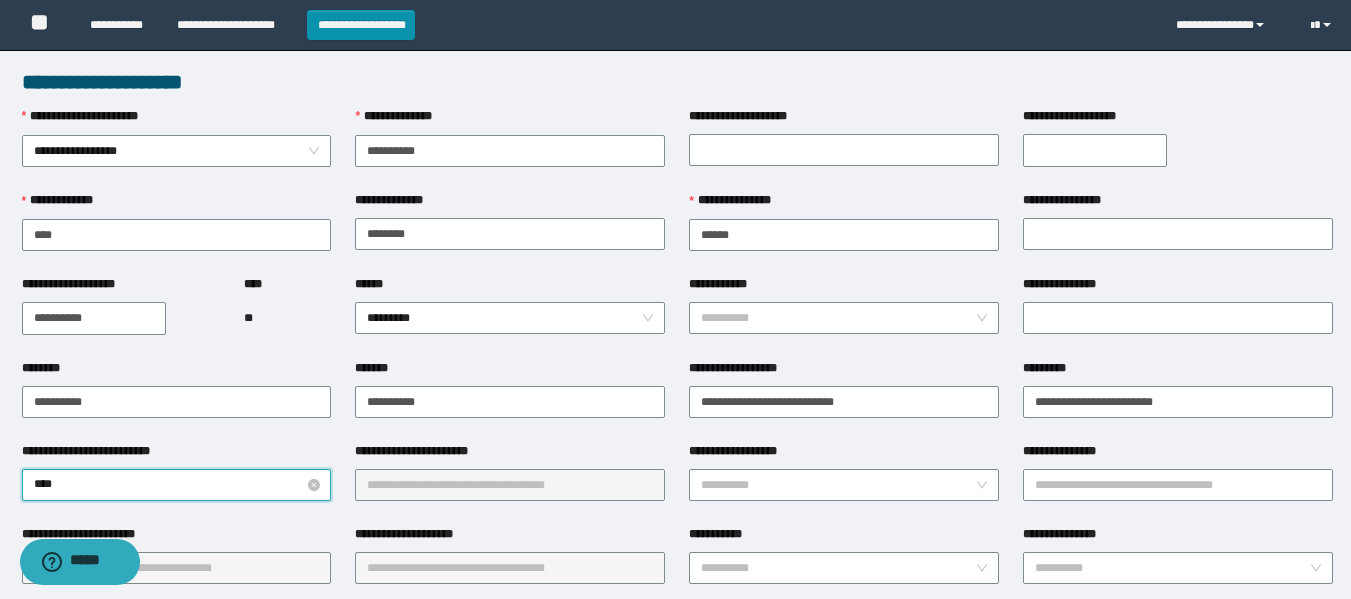 type on "*****" 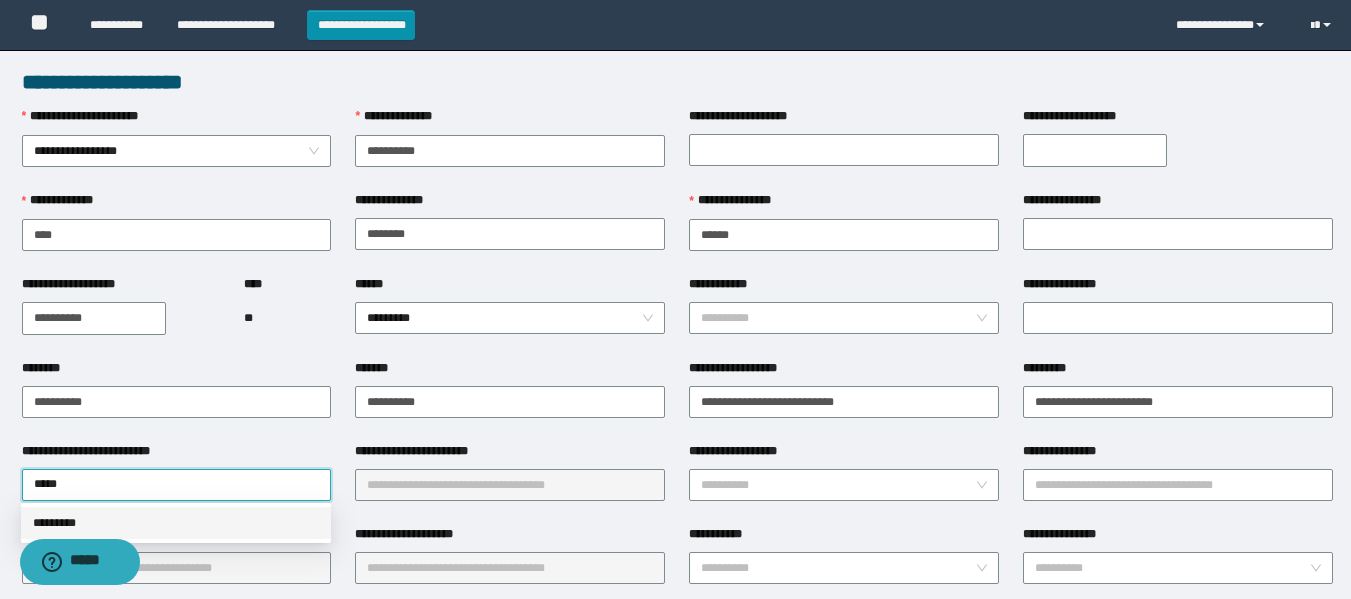 click on "*********" at bounding box center [176, 523] 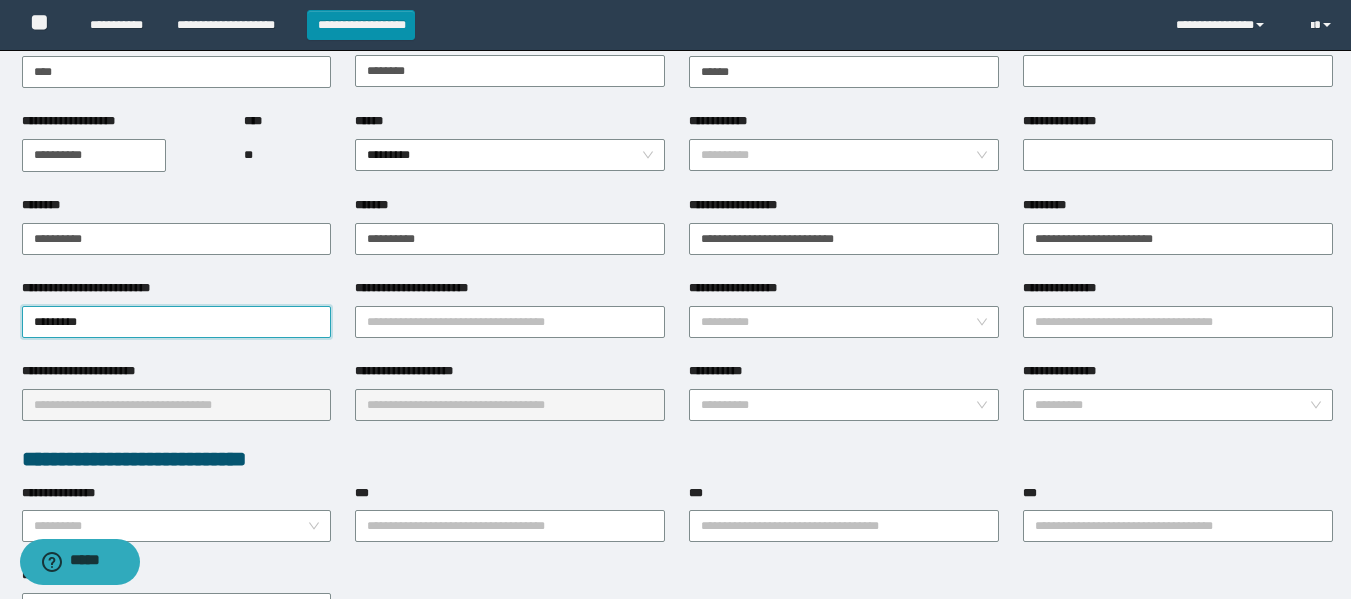 scroll, scrollTop: 180, scrollLeft: 0, axis: vertical 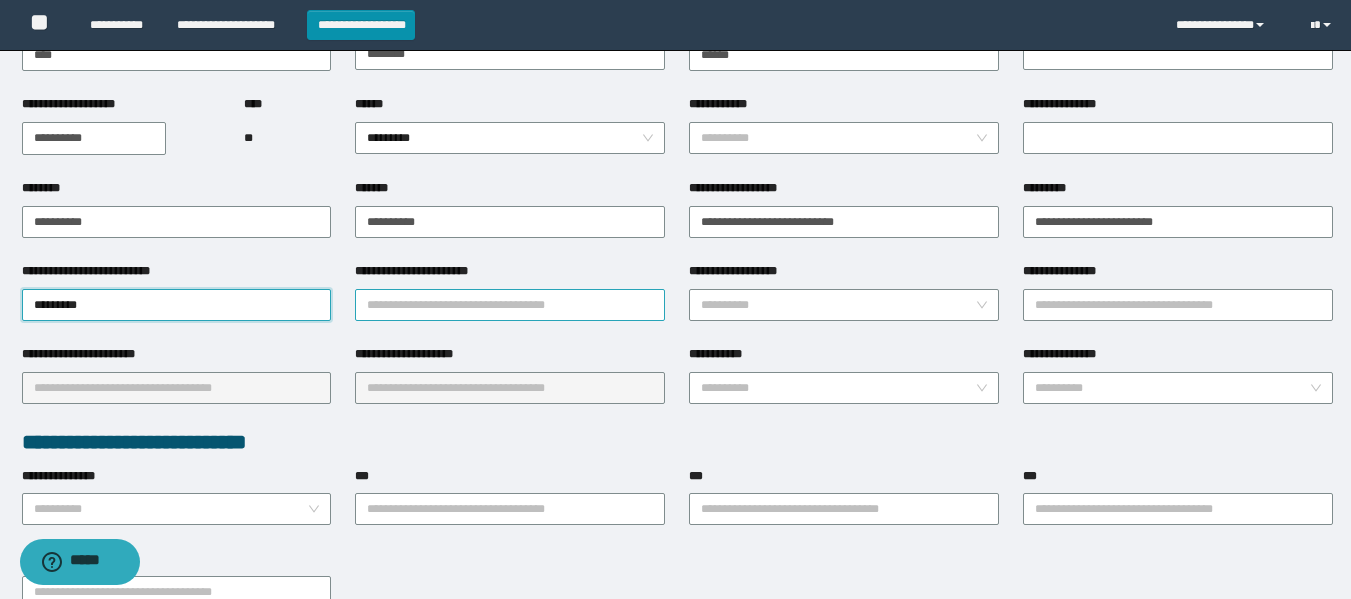 click on "**********" at bounding box center [510, 305] 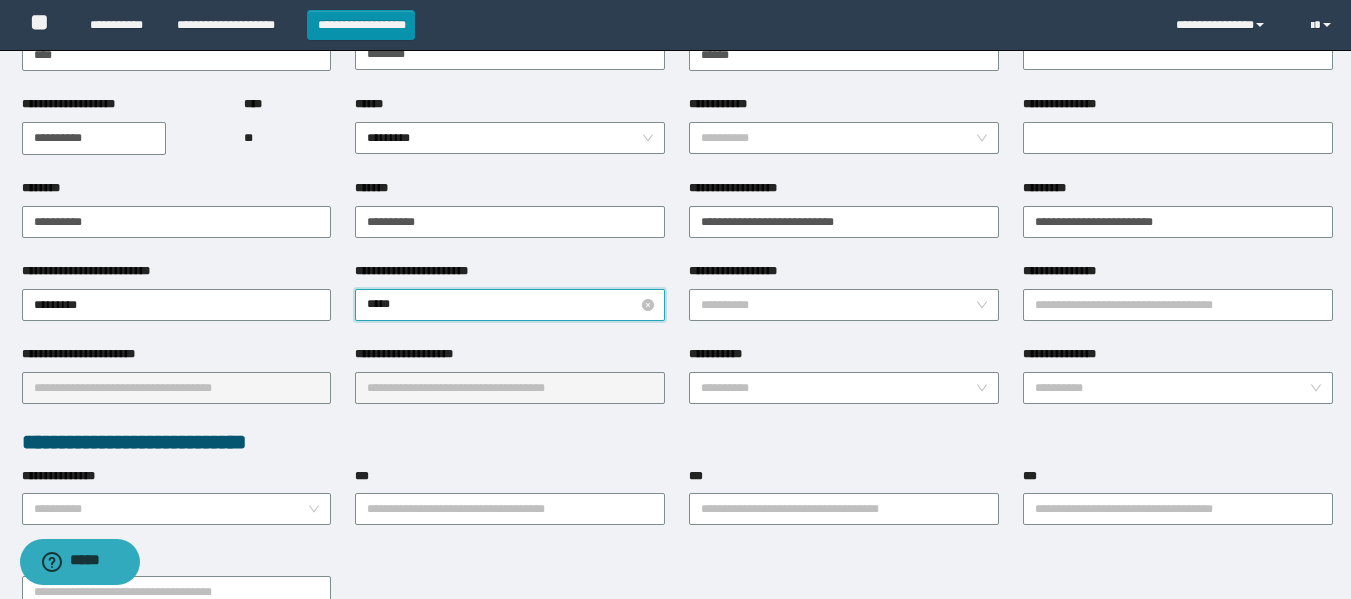 type on "******" 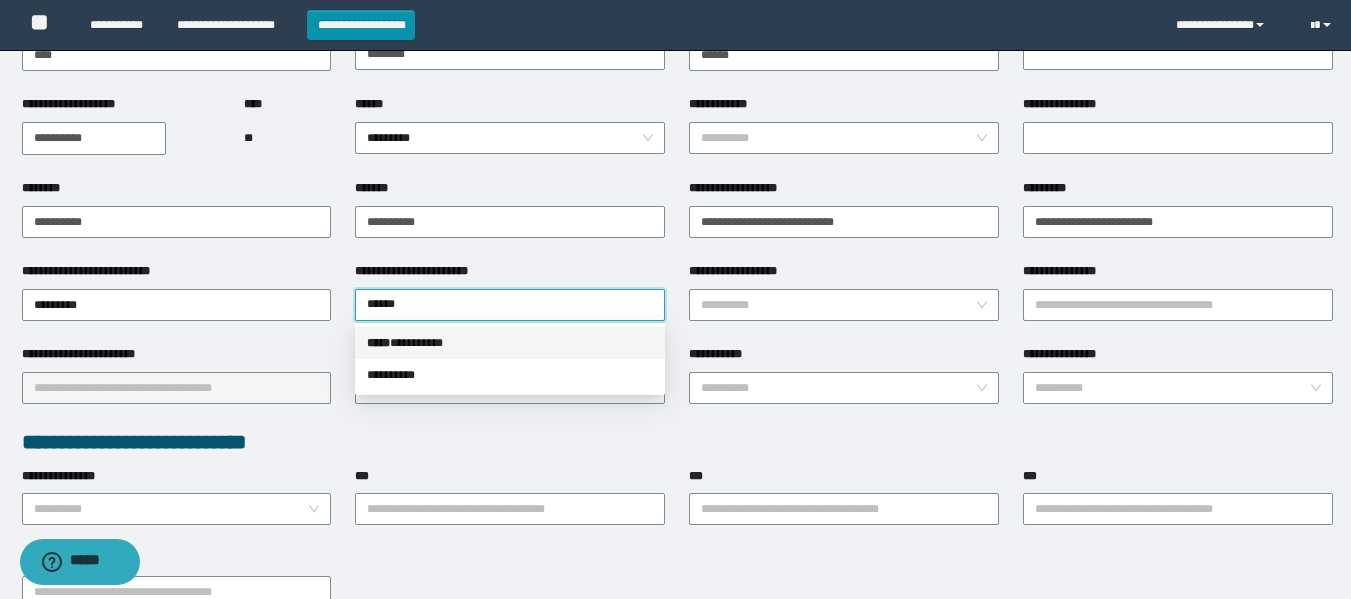 click on "***** * ********" at bounding box center [510, 343] 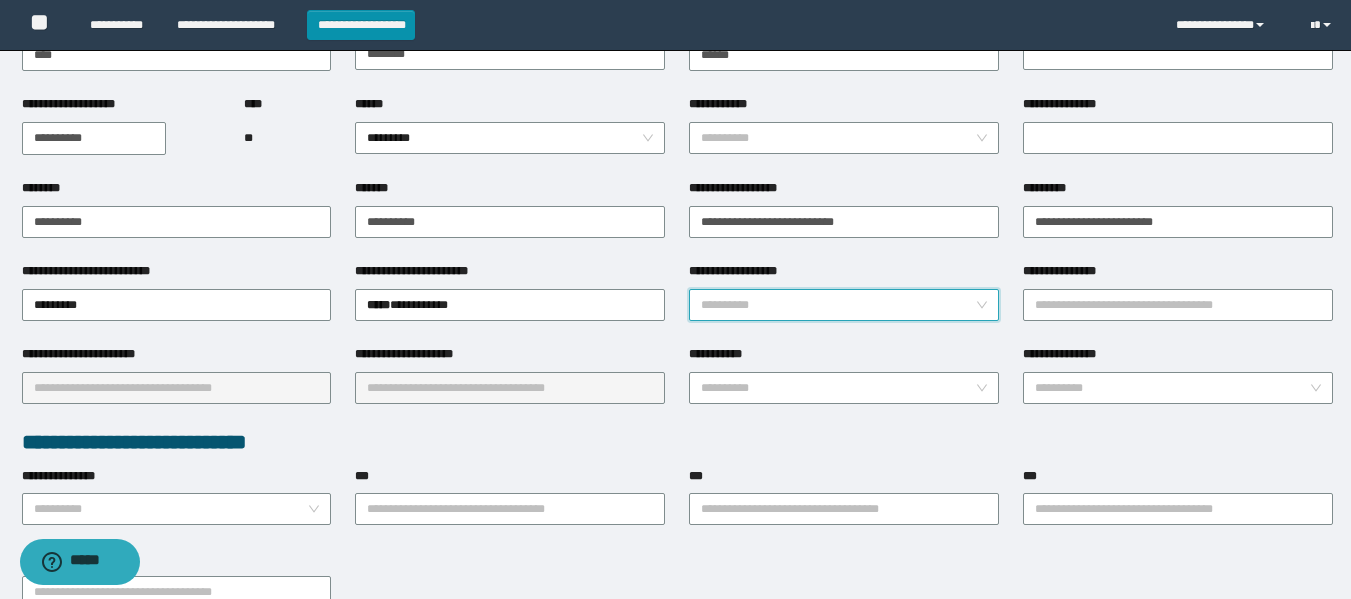 click on "**********" at bounding box center (838, 305) 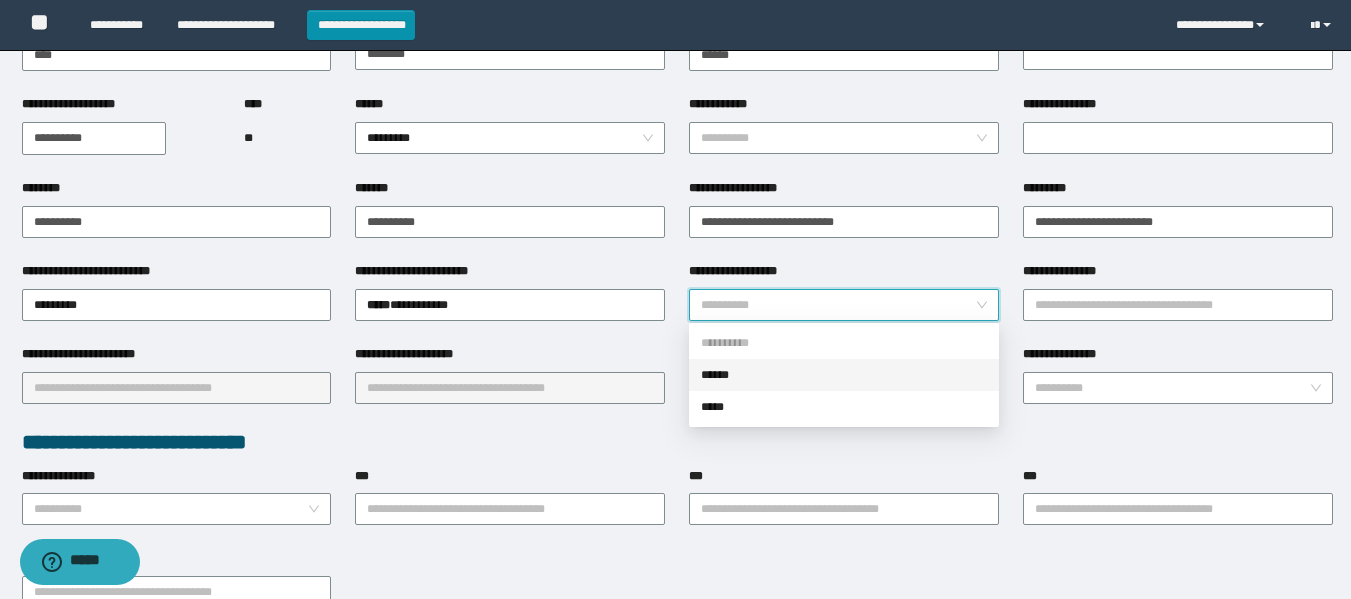 click on "******" at bounding box center (844, 375) 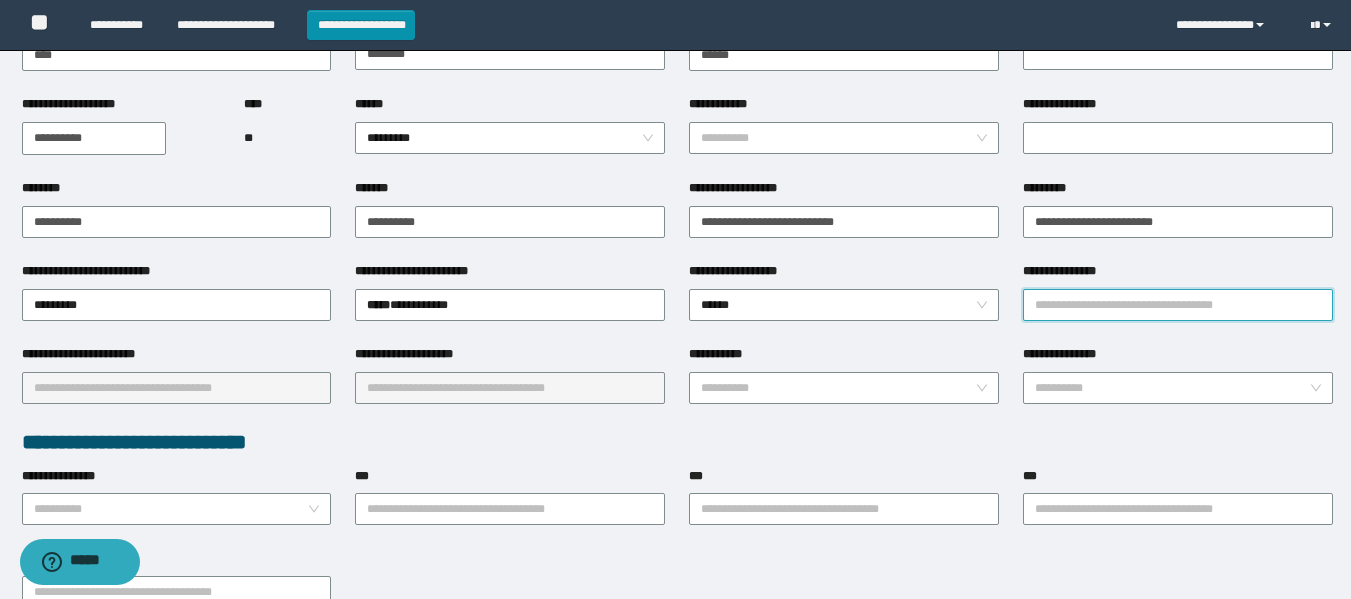 click on "**********" at bounding box center [1178, 305] 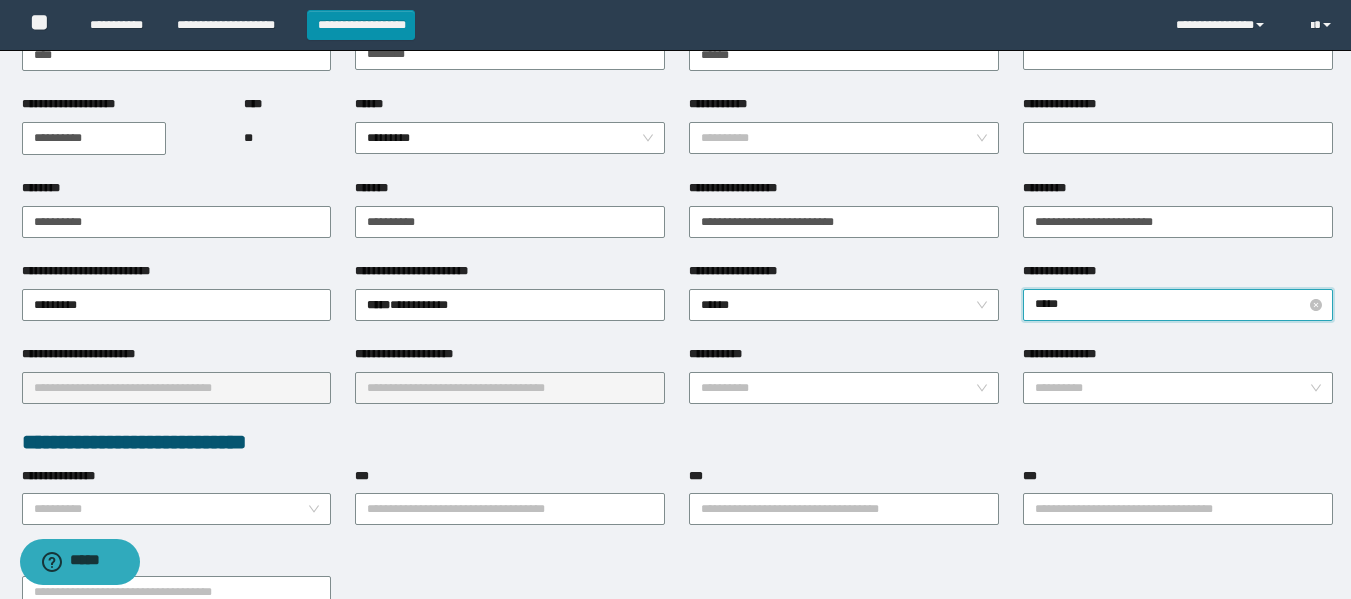 type on "******" 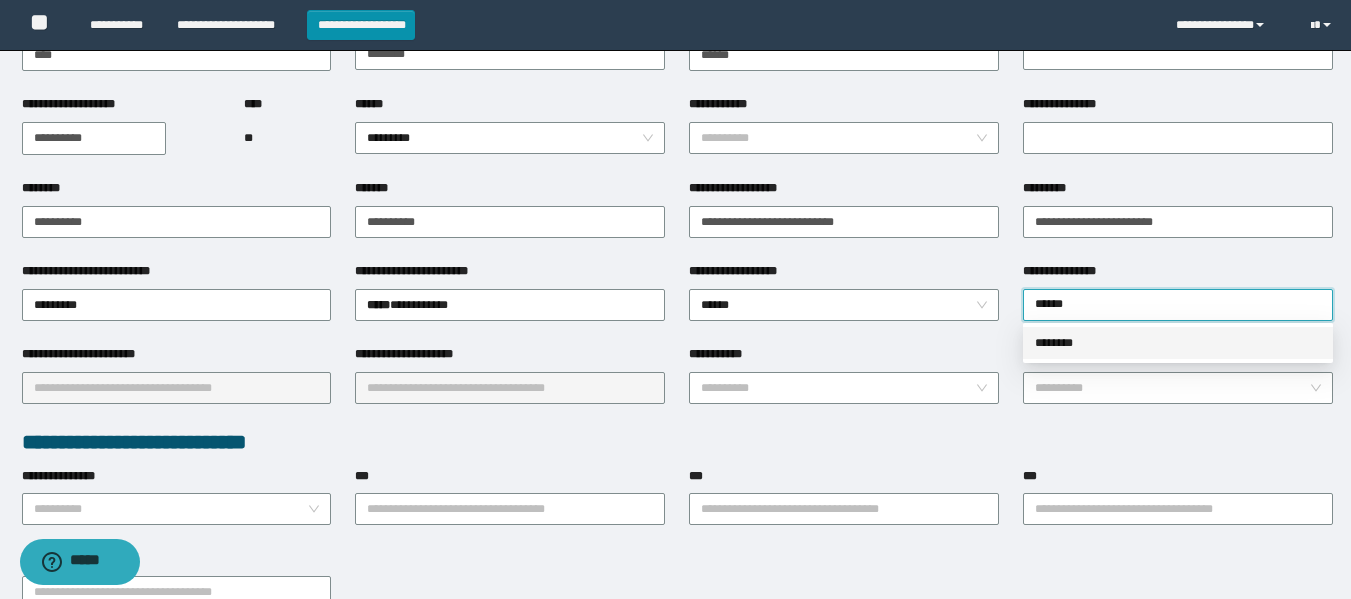 click on "********" at bounding box center [1178, 343] 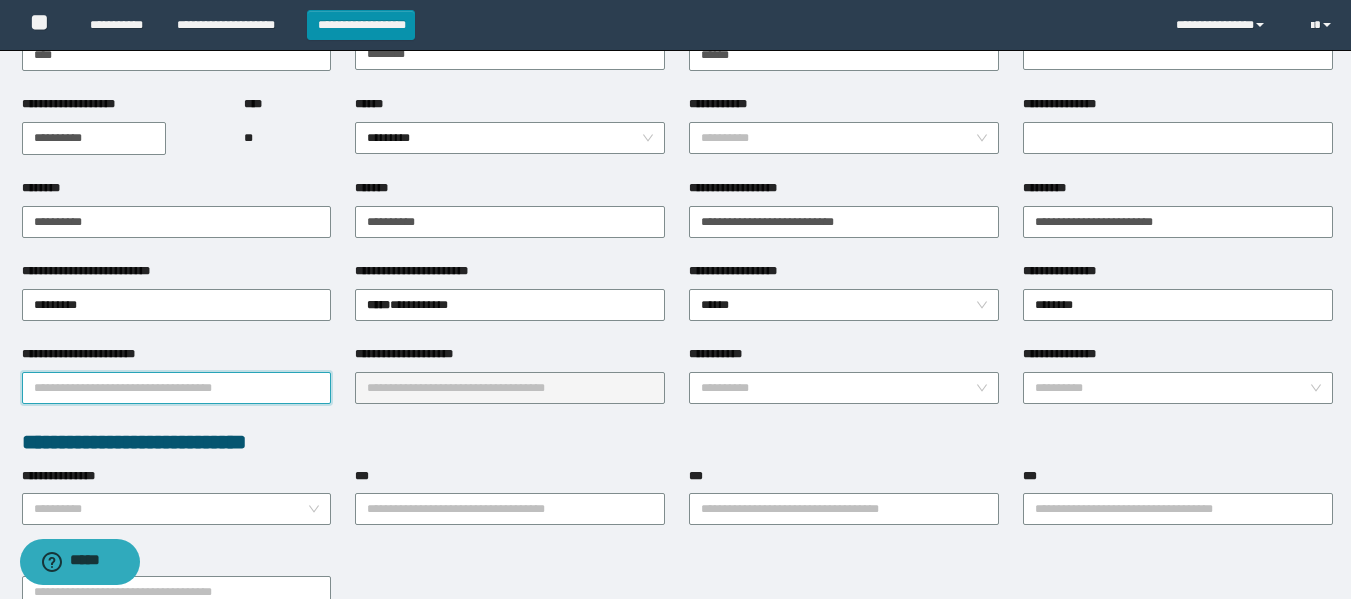 click on "**********" at bounding box center (177, 388) 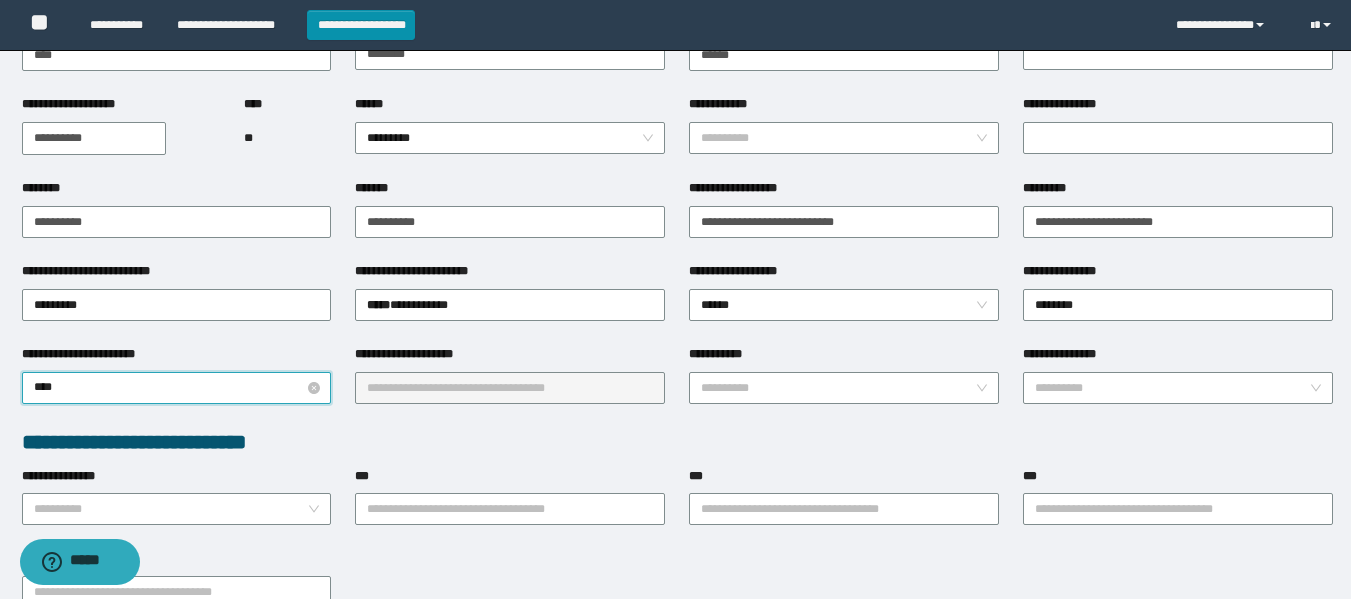 type on "*****" 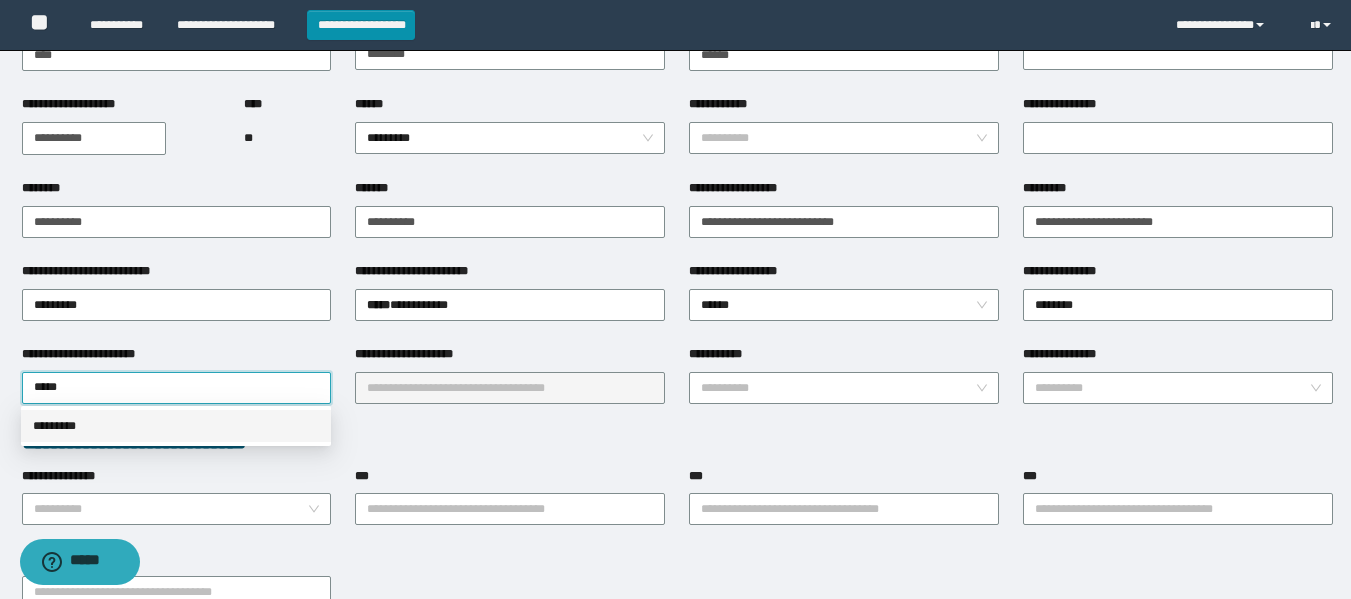 click on "*********" at bounding box center [176, 426] 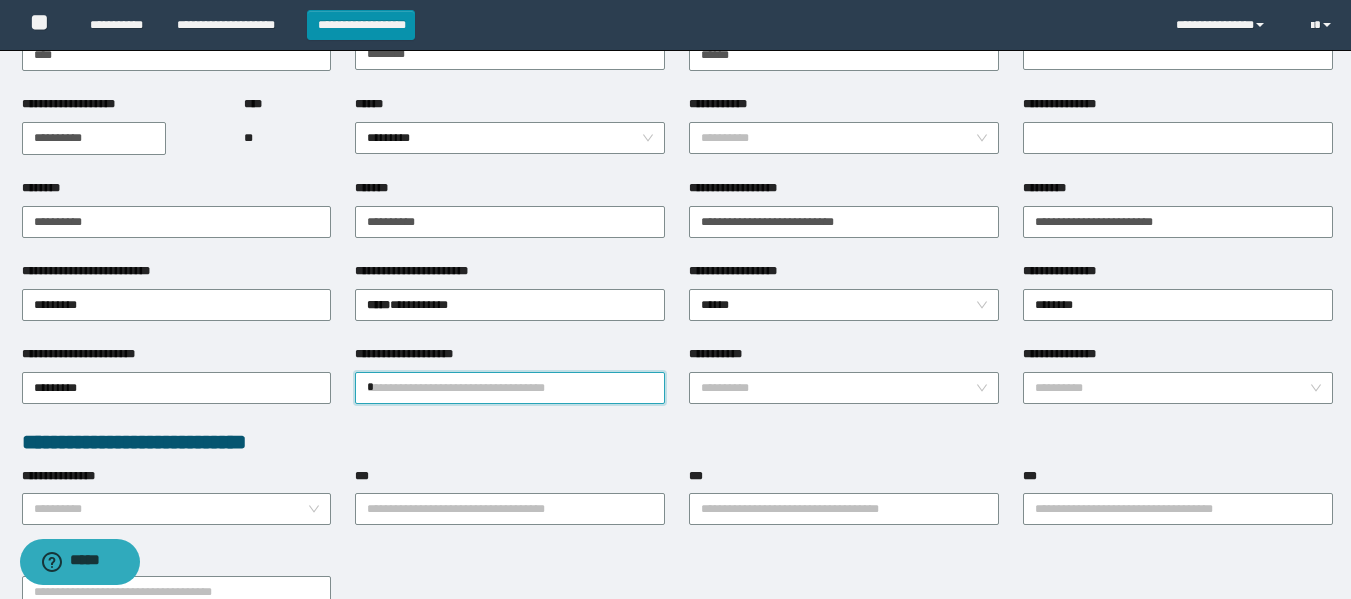 click on "*" at bounding box center [510, 388] 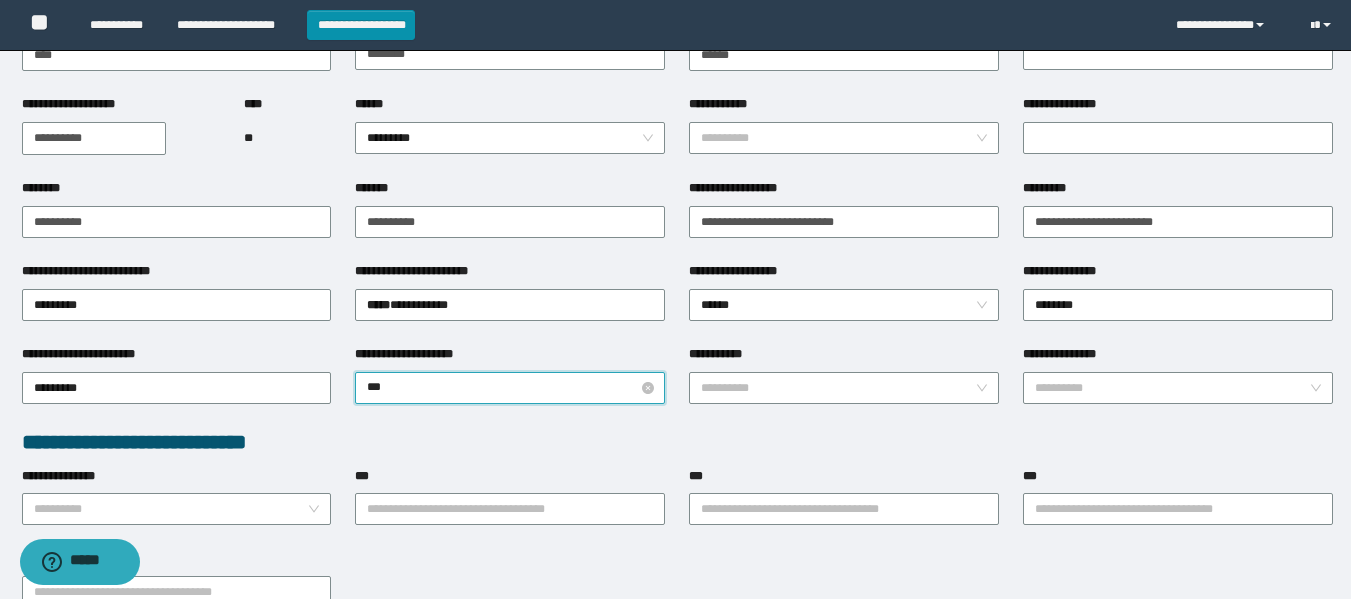 type on "****" 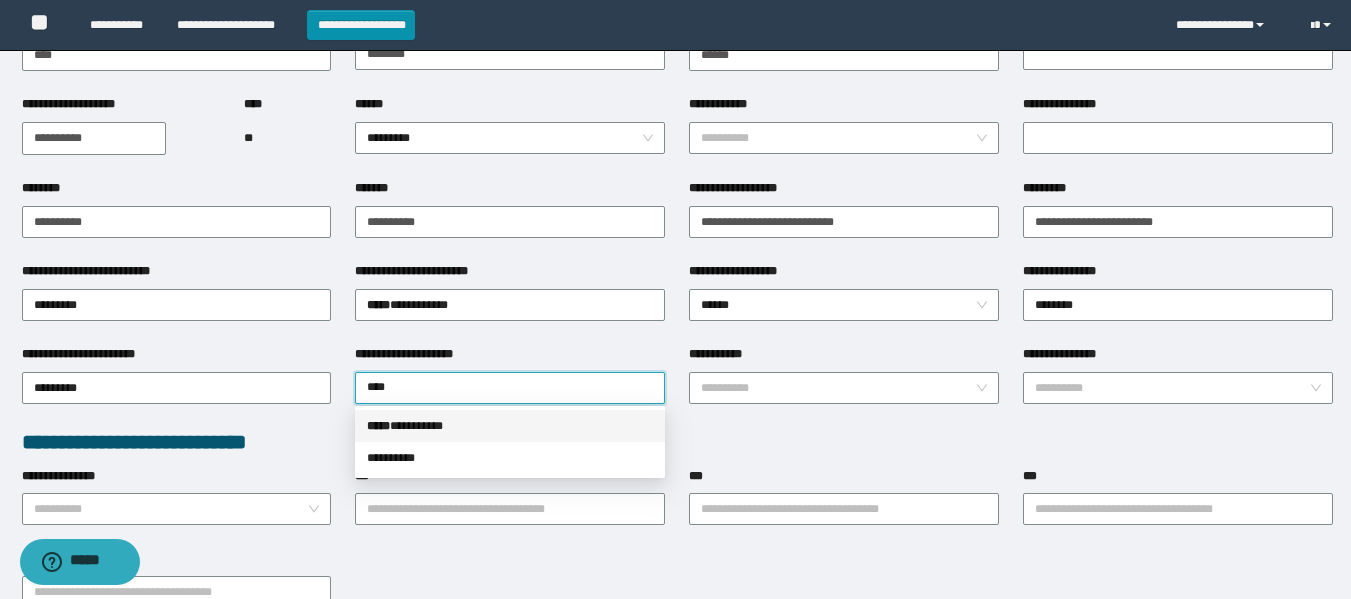 click on "***** * ********" at bounding box center (510, 426) 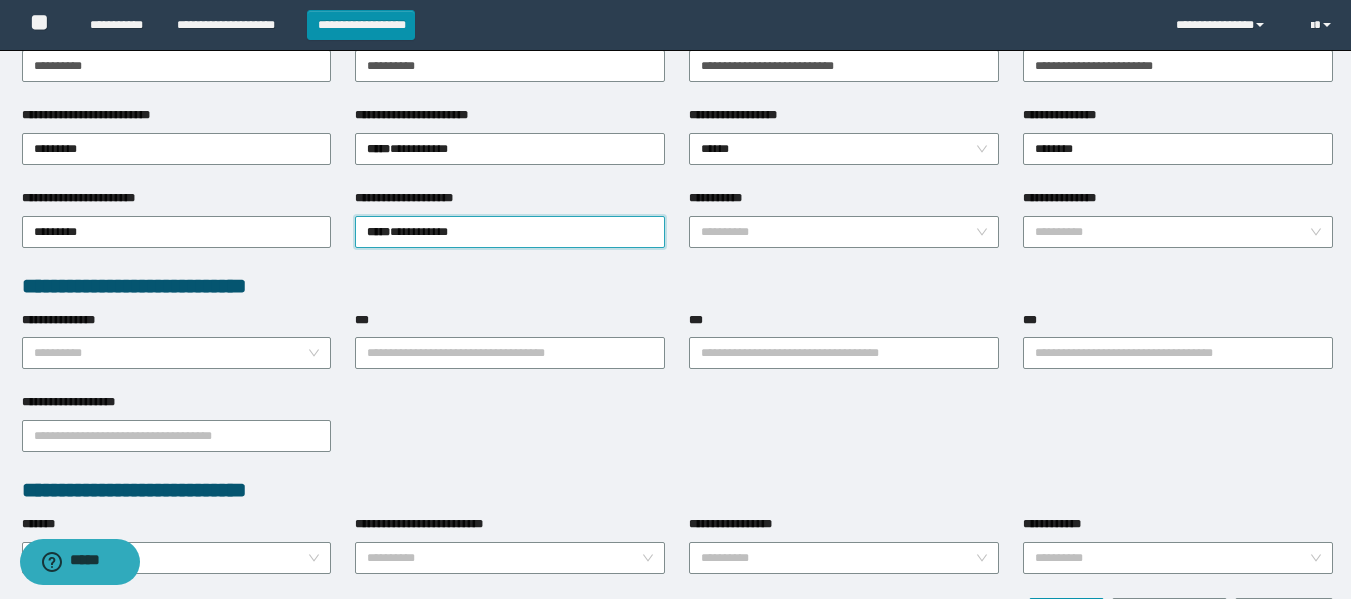 scroll, scrollTop: 363, scrollLeft: 0, axis: vertical 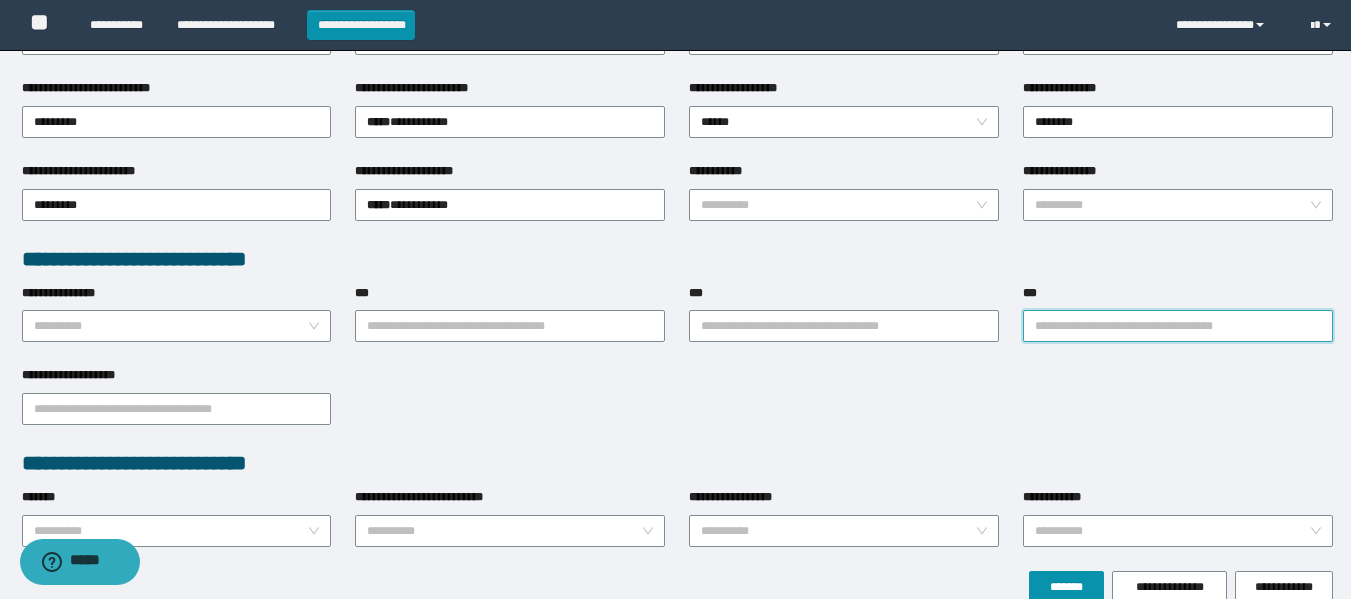 click on "***" at bounding box center (1178, 326) 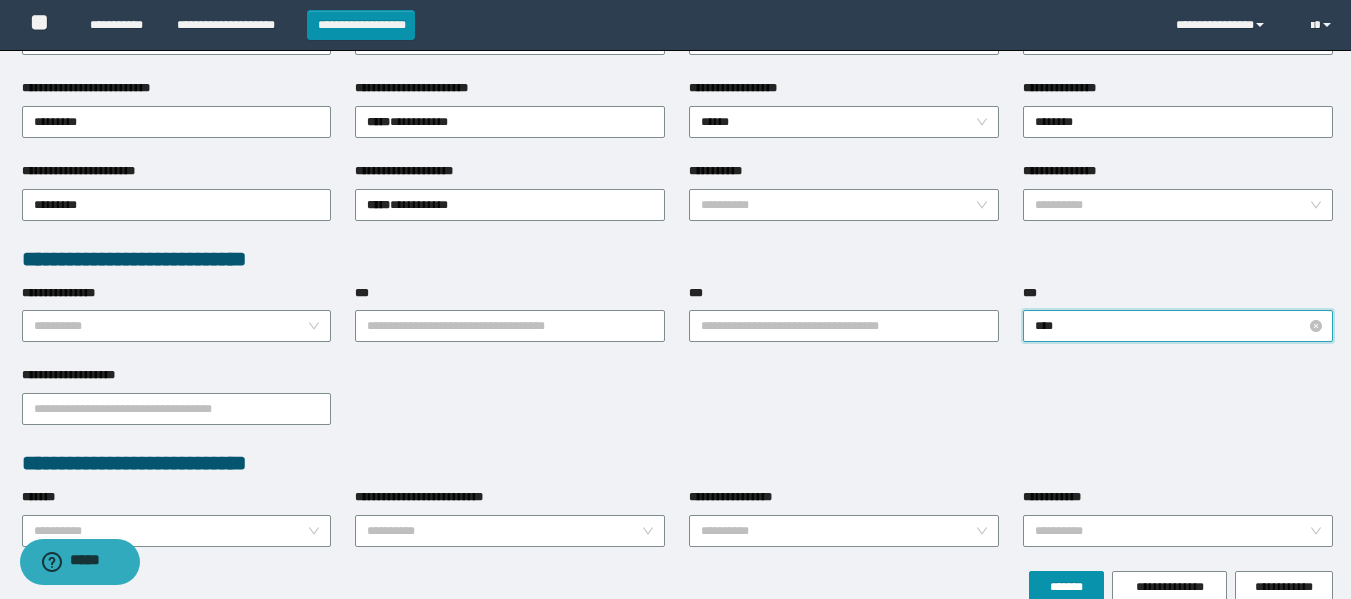 type on "*****" 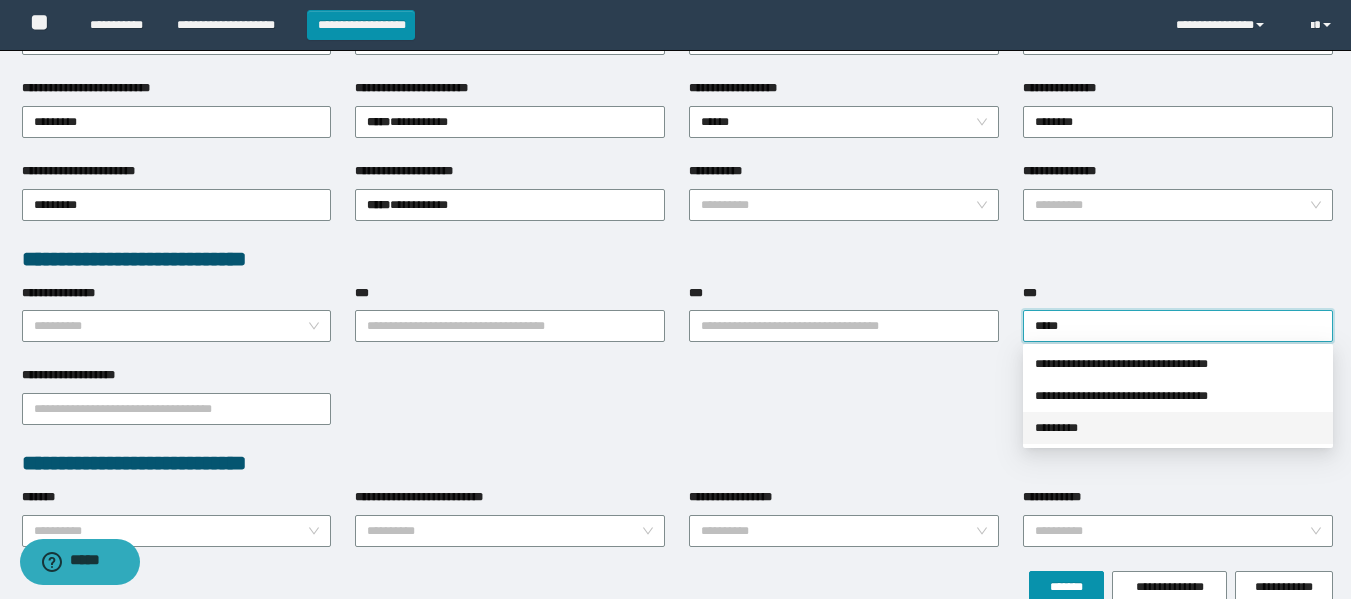 click on "*********" at bounding box center (1178, 428) 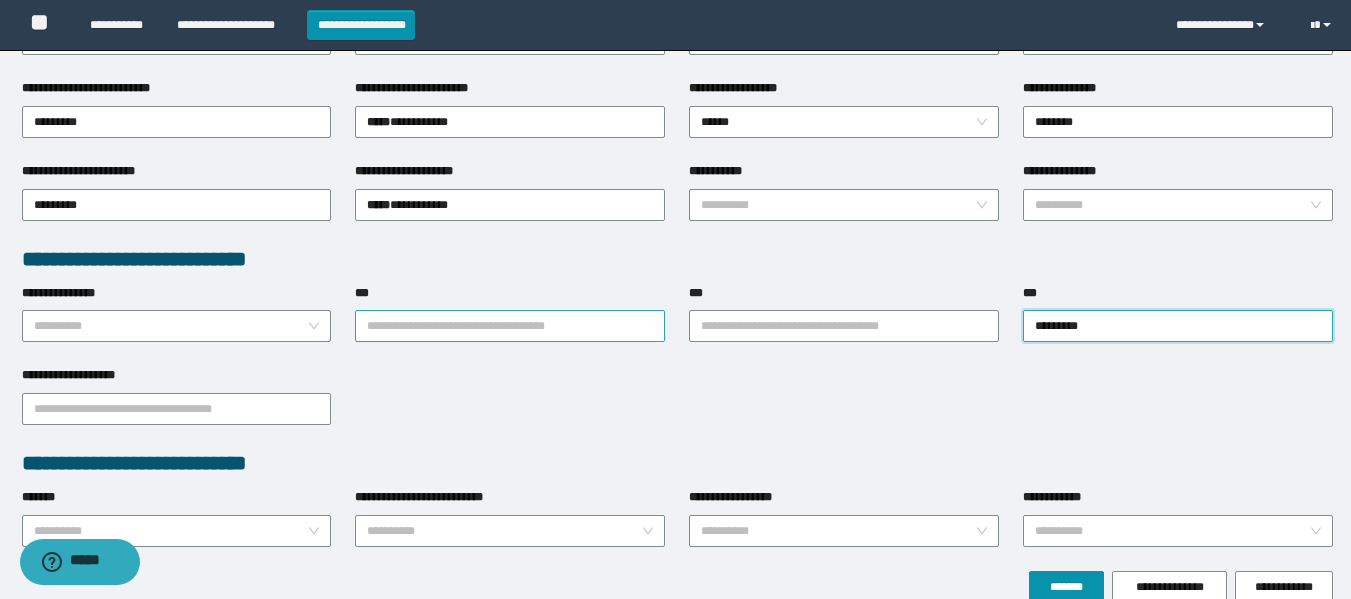 click on "***" at bounding box center [510, 326] 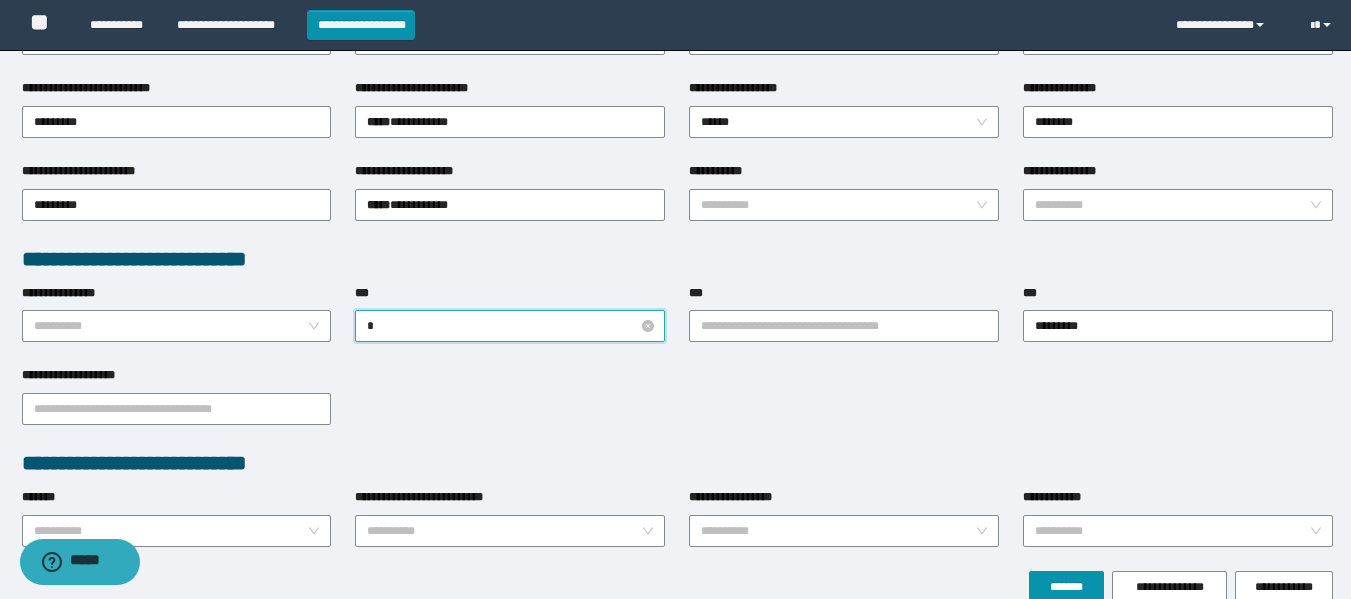 type on "*" 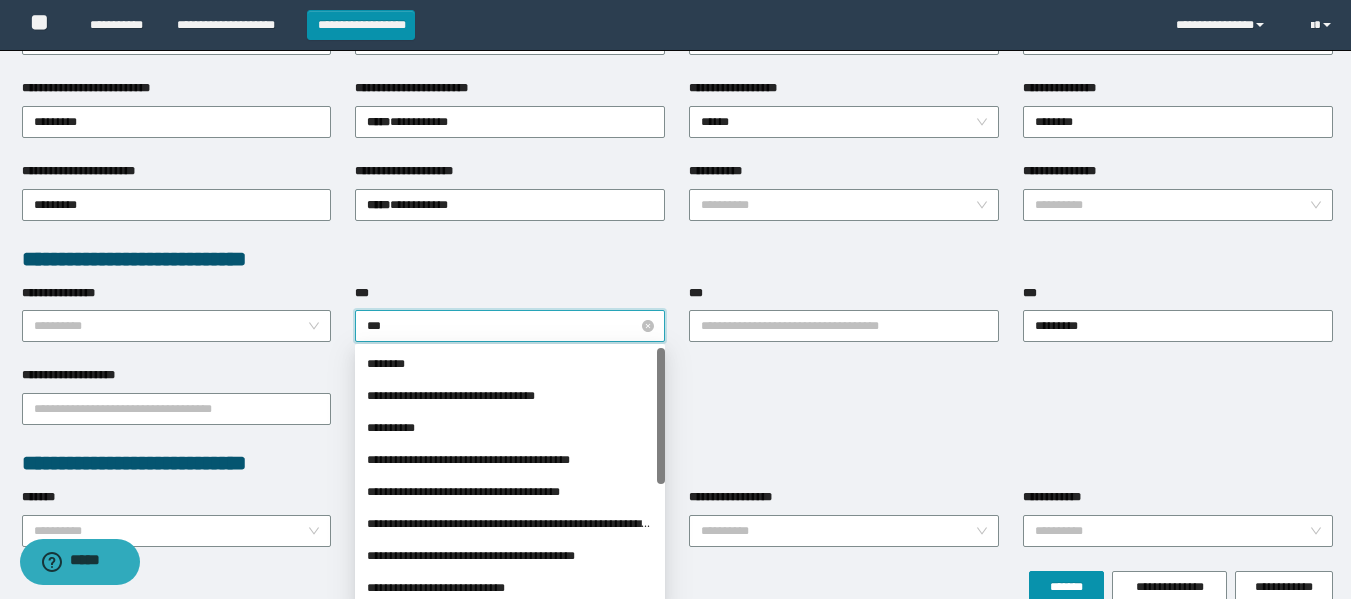 type on "****" 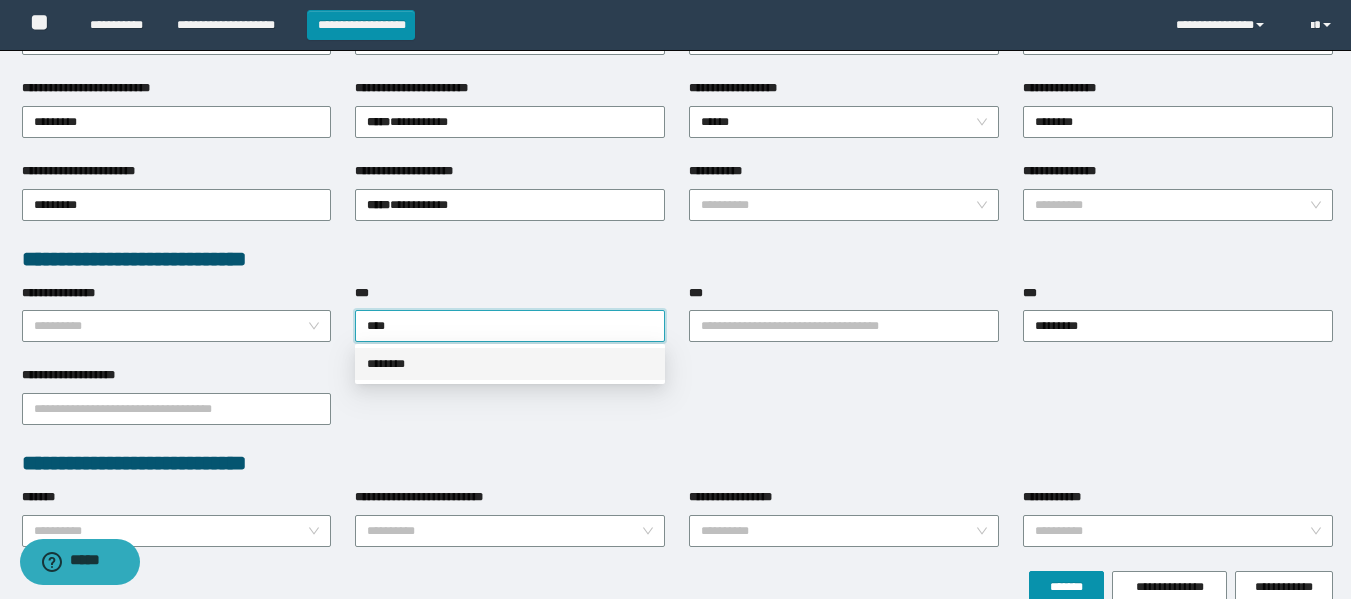 click on "********" at bounding box center (510, 364) 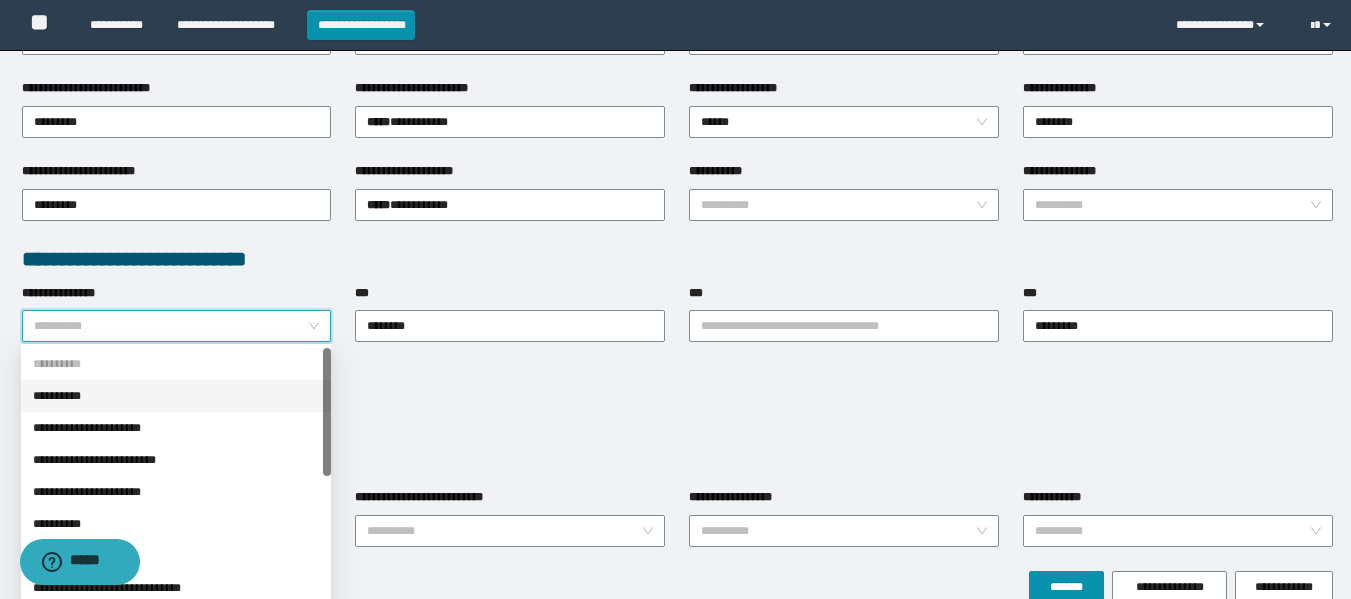 click on "**********" at bounding box center [171, 326] 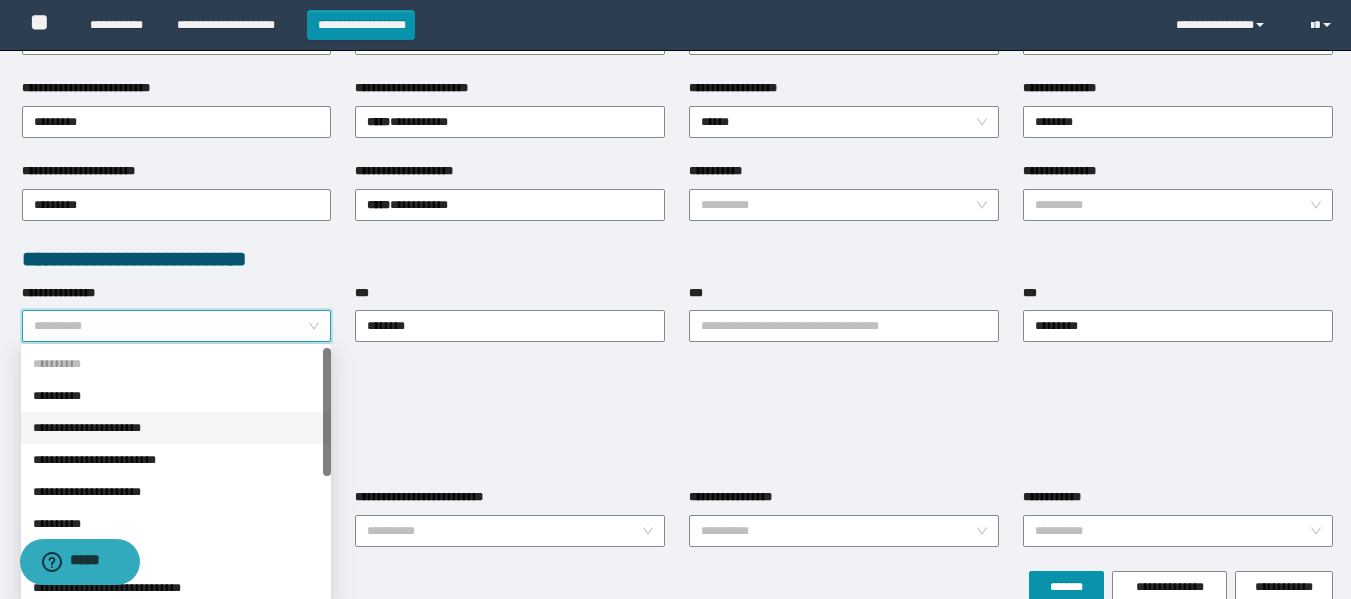 click on "**********" at bounding box center [176, 428] 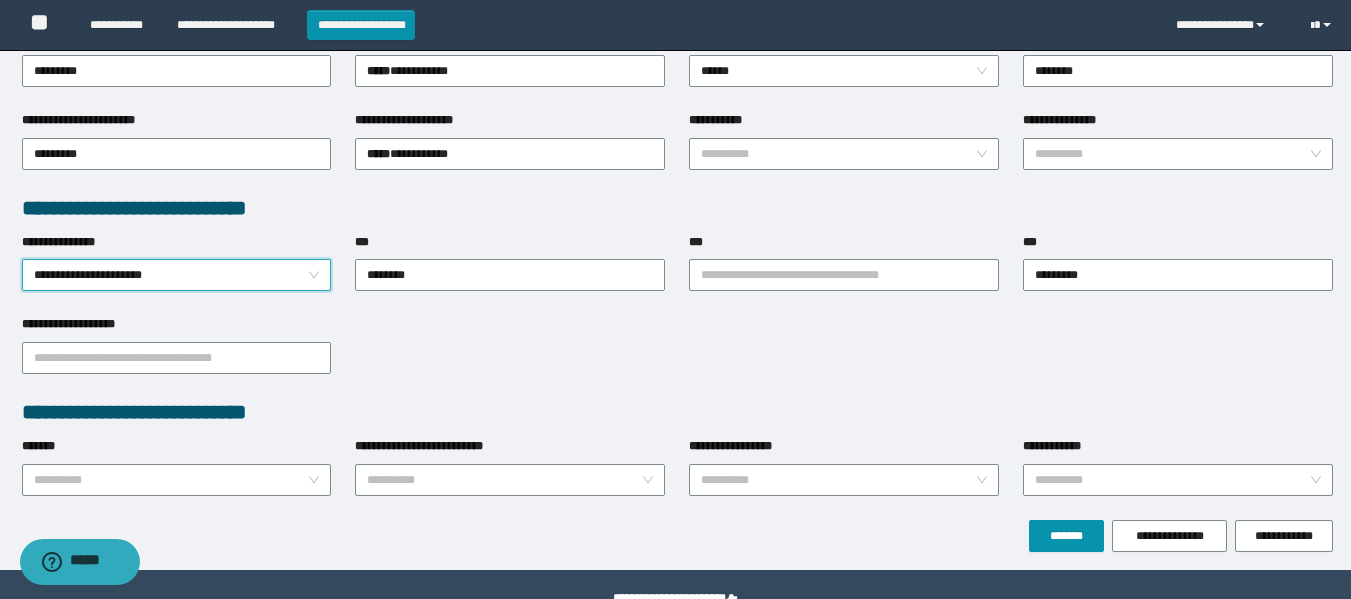 scroll, scrollTop: 462, scrollLeft: 0, axis: vertical 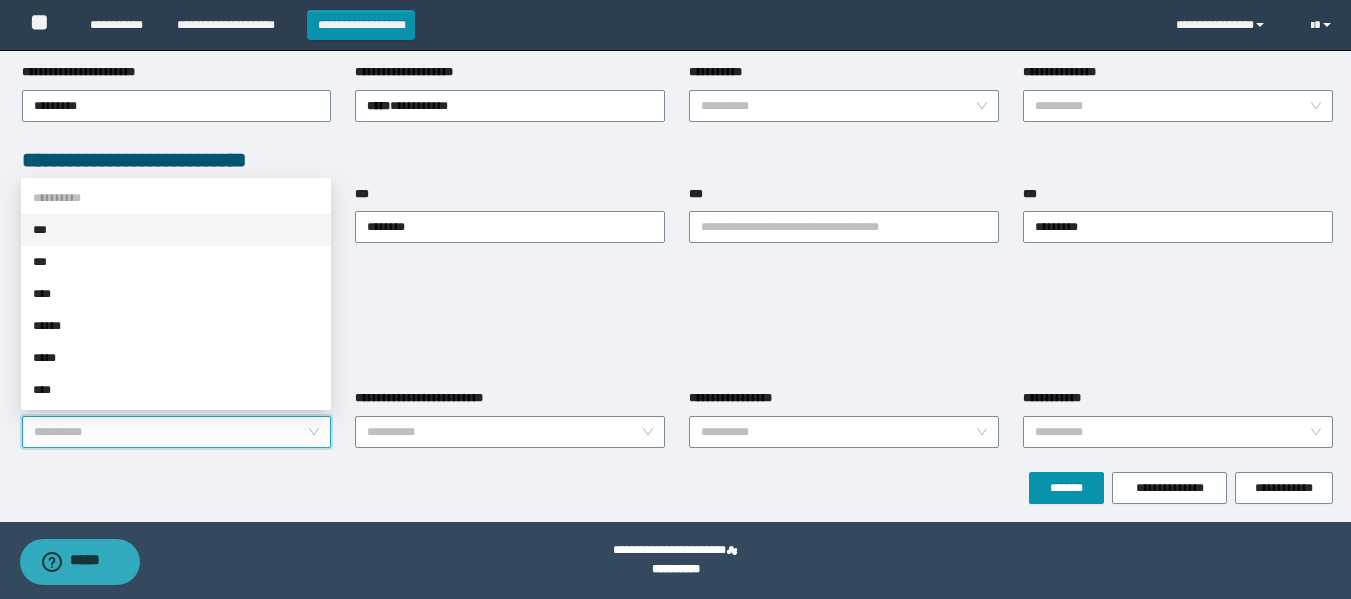 click on "*******" at bounding box center (171, 432) 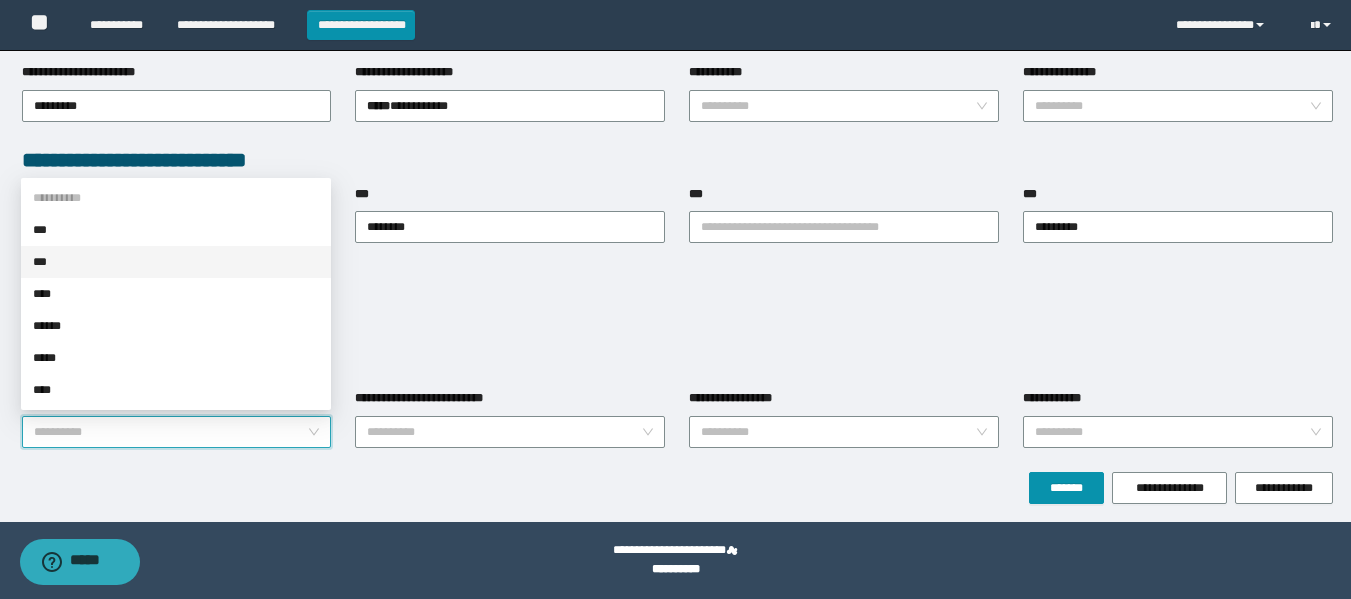 click on "***" at bounding box center [176, 262] 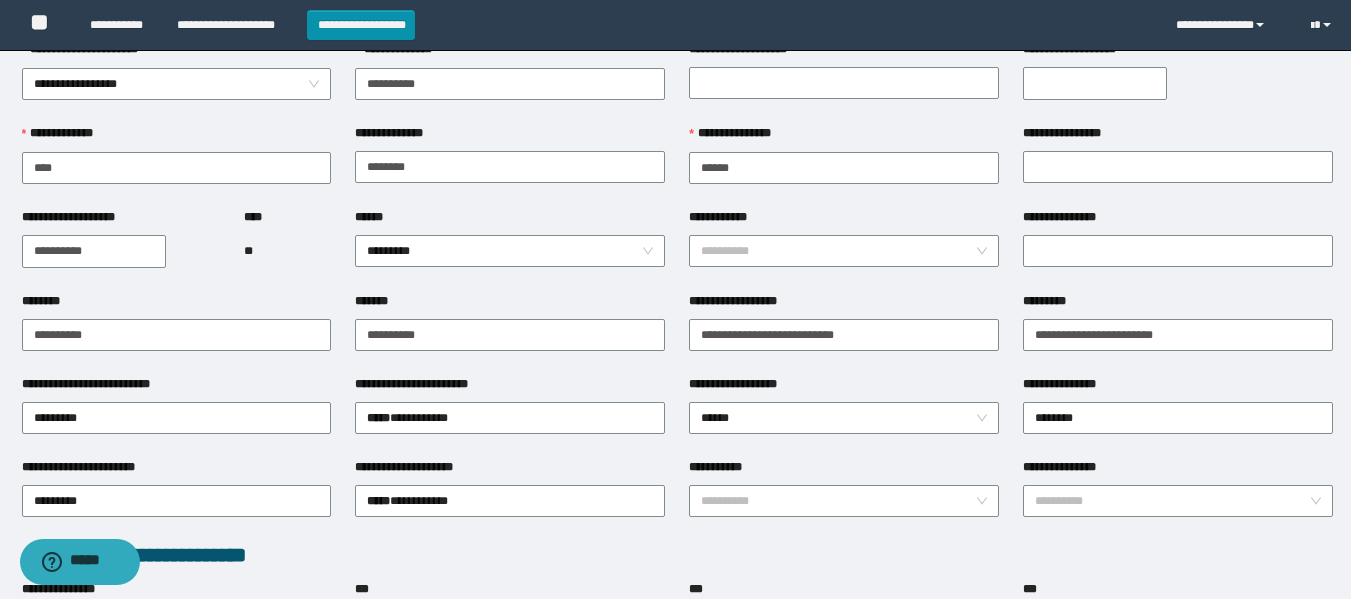 scroll, scrollTop: 0, scrollLeft: 0, axis: both 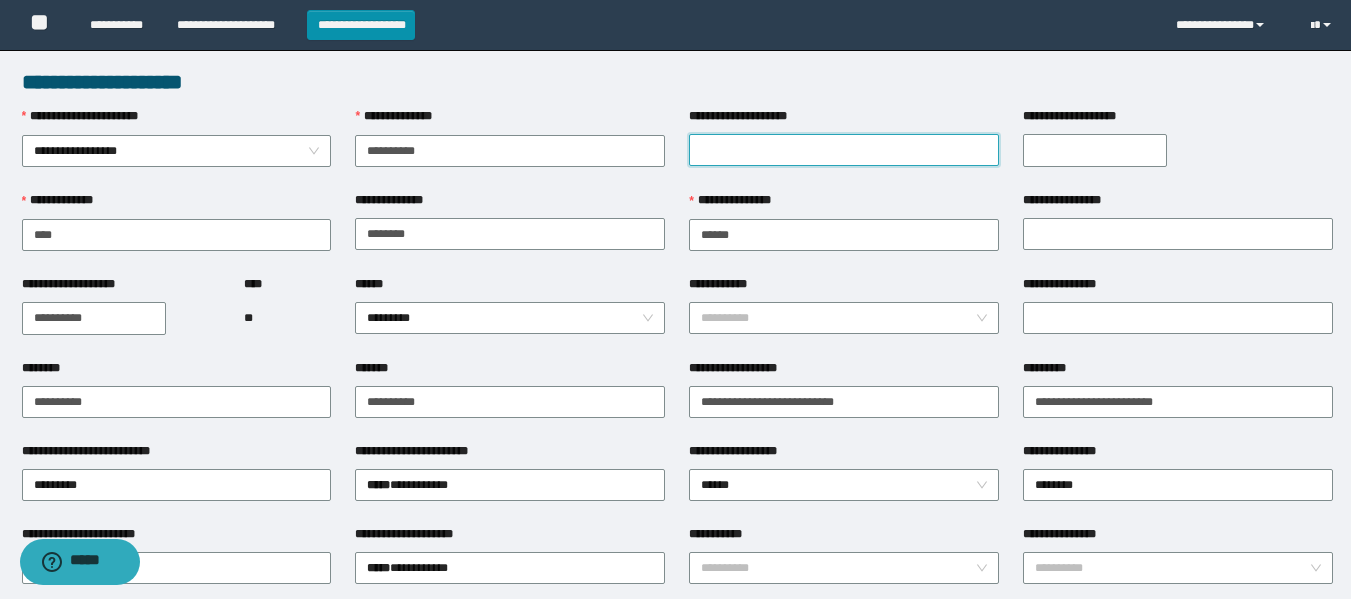 click on "**********" at bounding box center [844, 150] 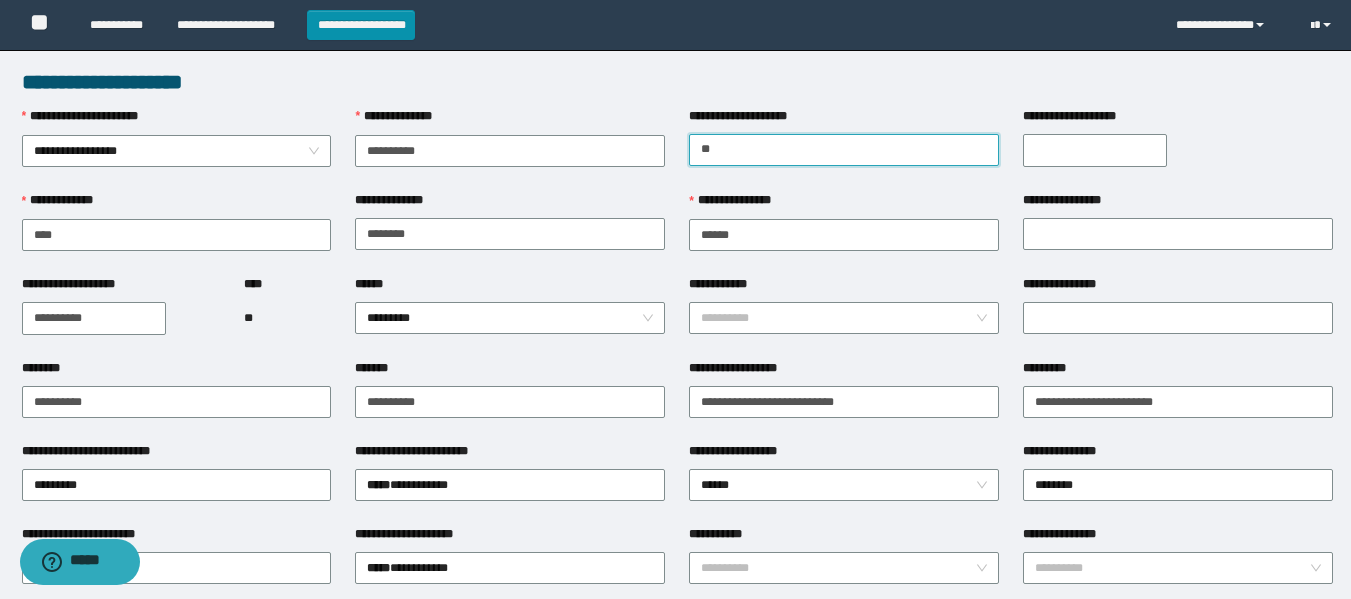 type on "*" 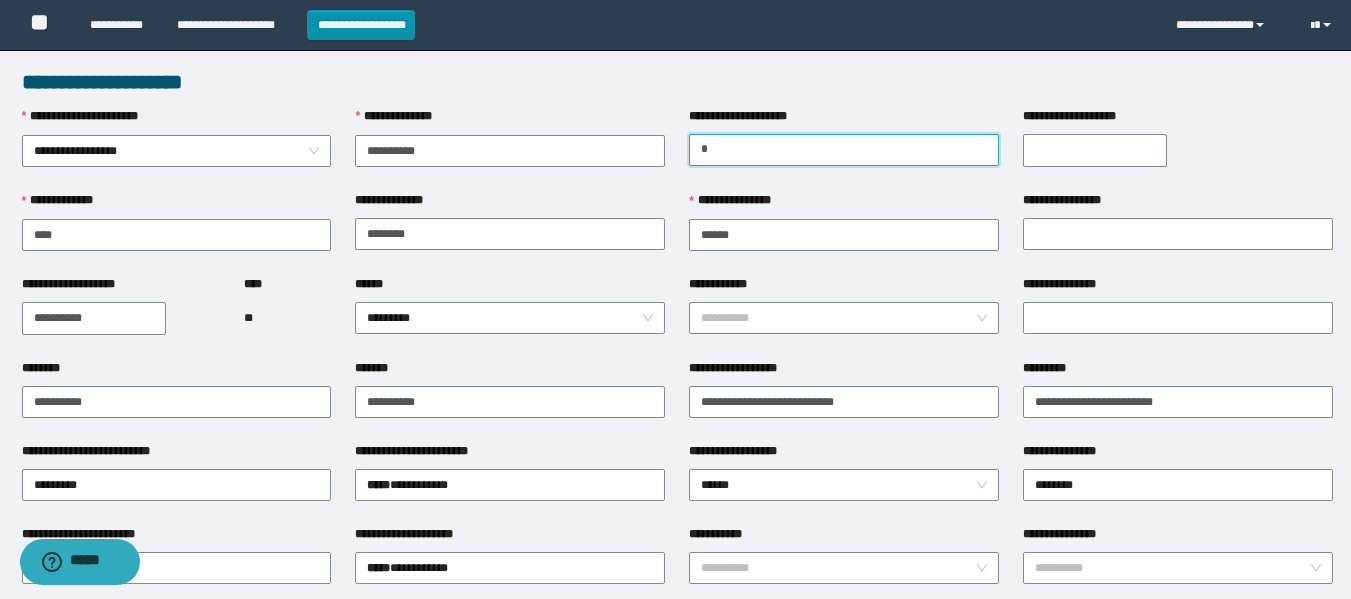 type 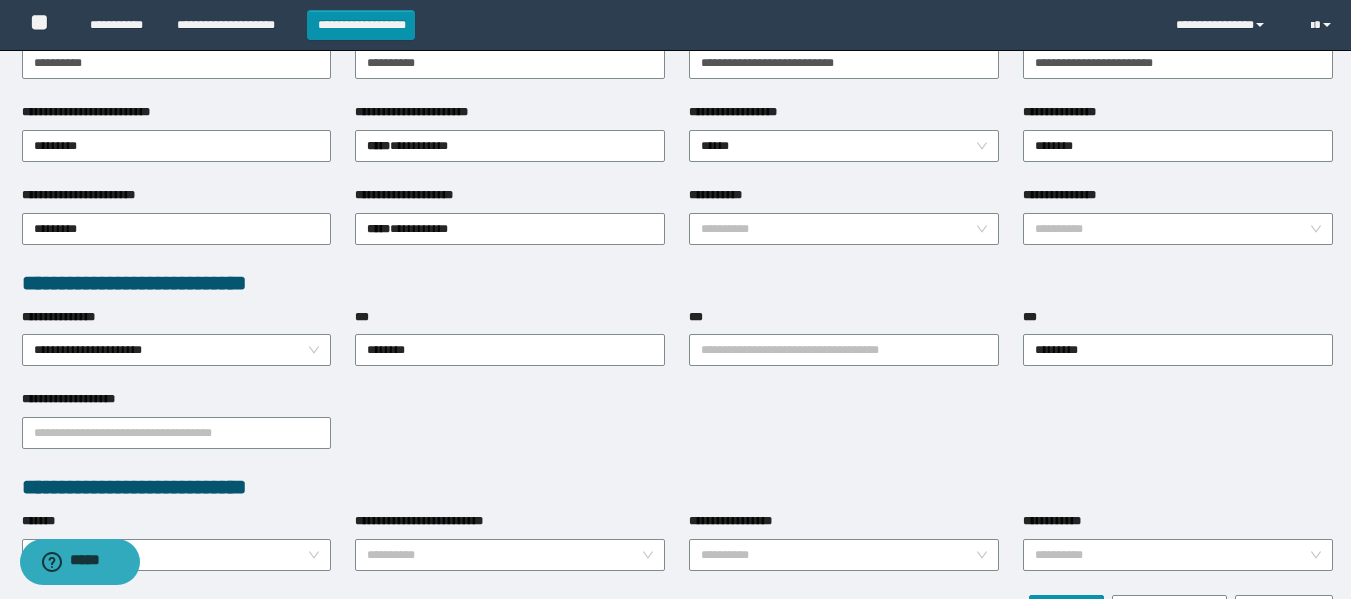 scroll, scrollTop: 341, scrollLeft: 0, axis: vertical 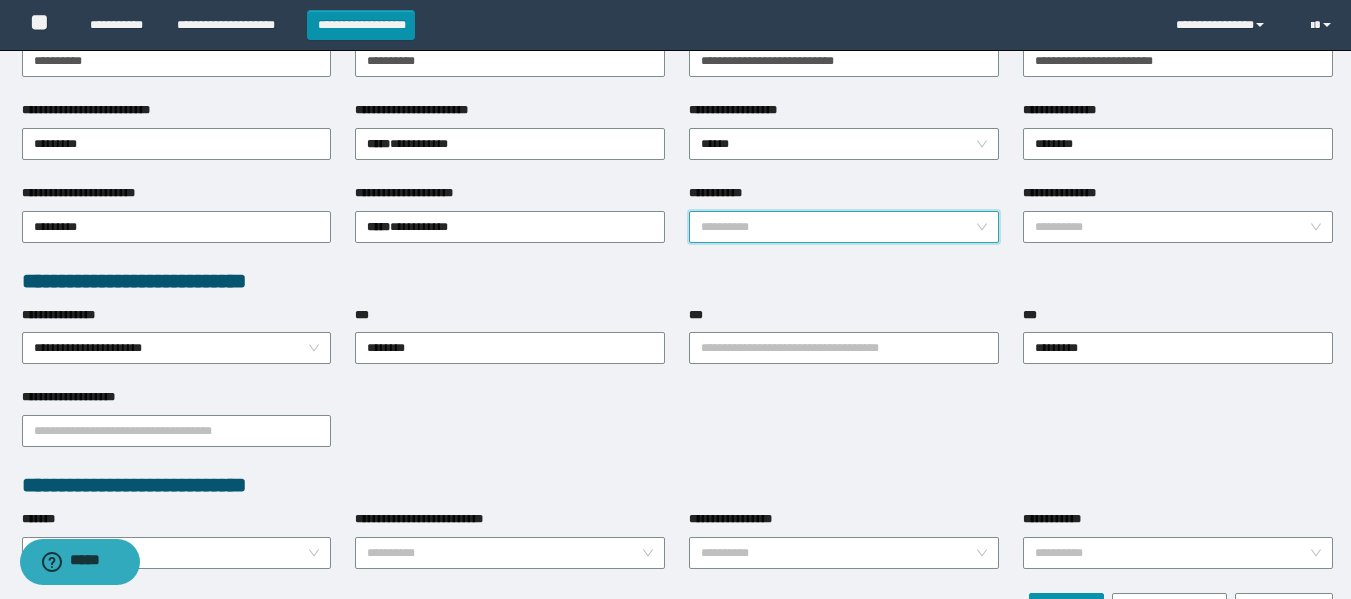 click on "**********" at bounding box center [838, 227] 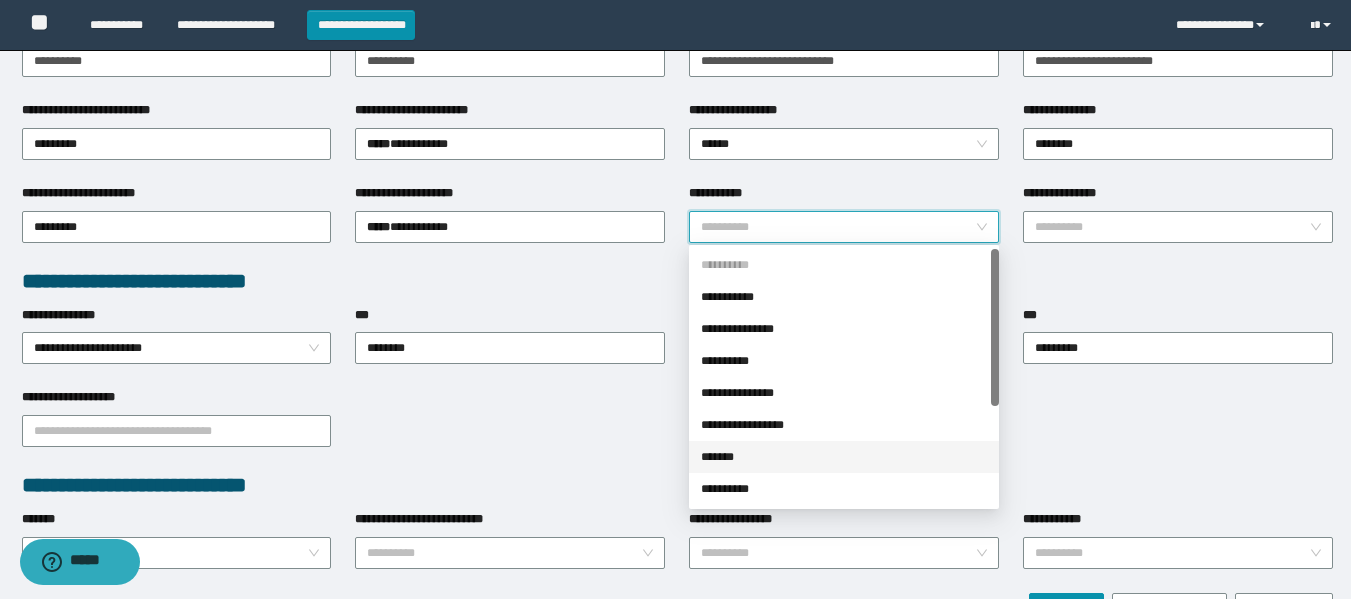 click on "*******" at bounding box center [844, 457] 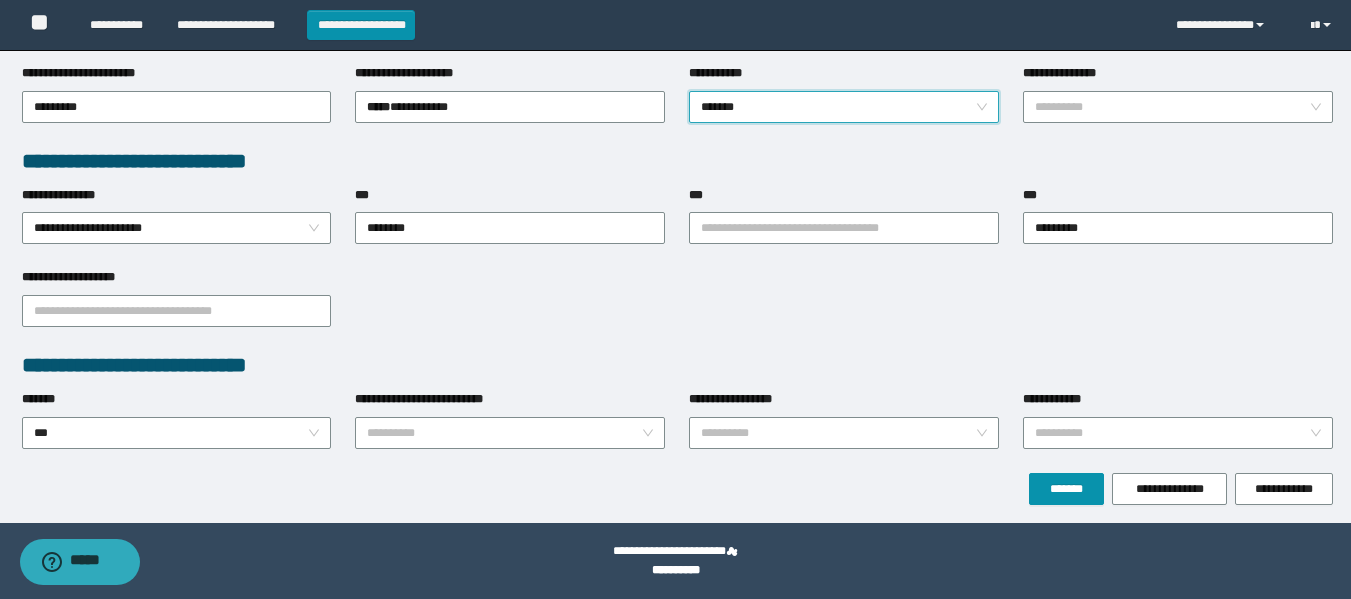 scroll, scrollTop: 462, scrollLeft: 0, axis: vertical 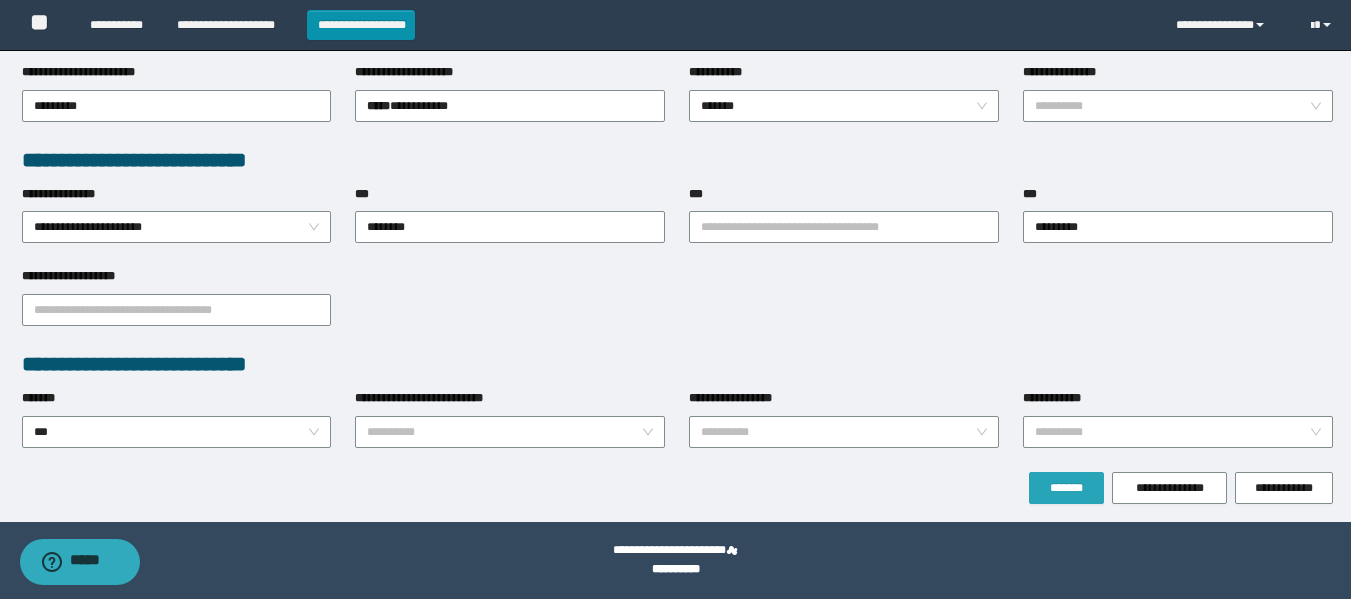 click on "*******" at bounding box center (1066, 488) 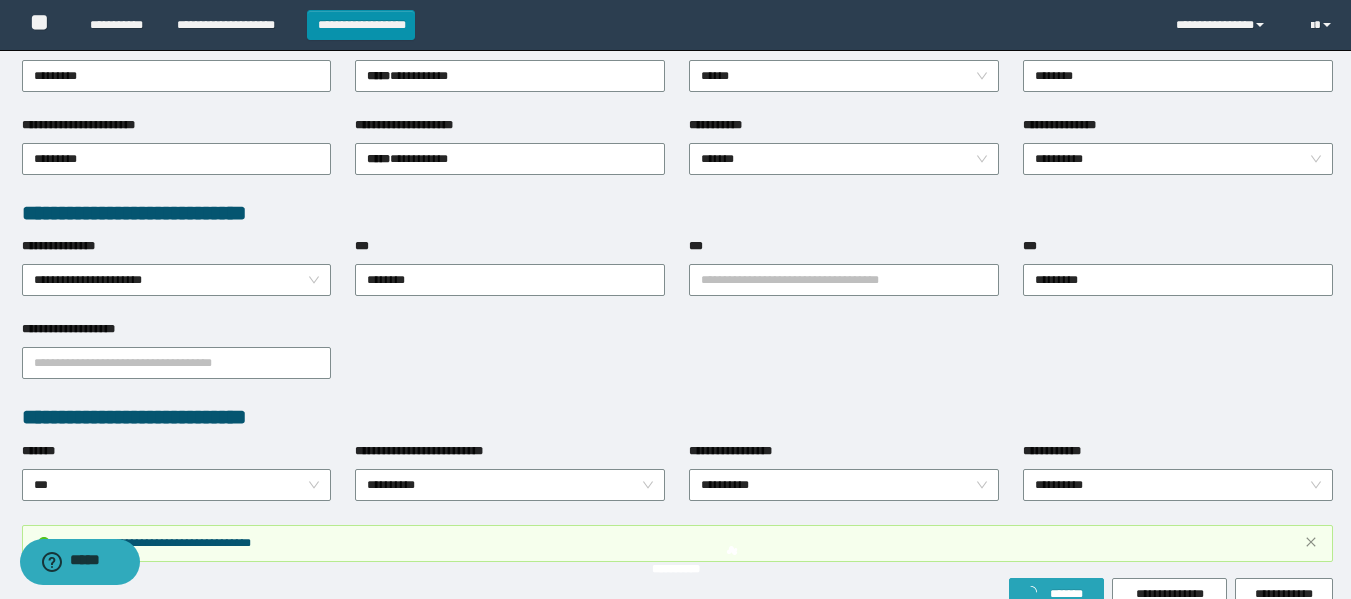 scroll, scrollTop: 514, scrollLeft: 0, axis: vertical 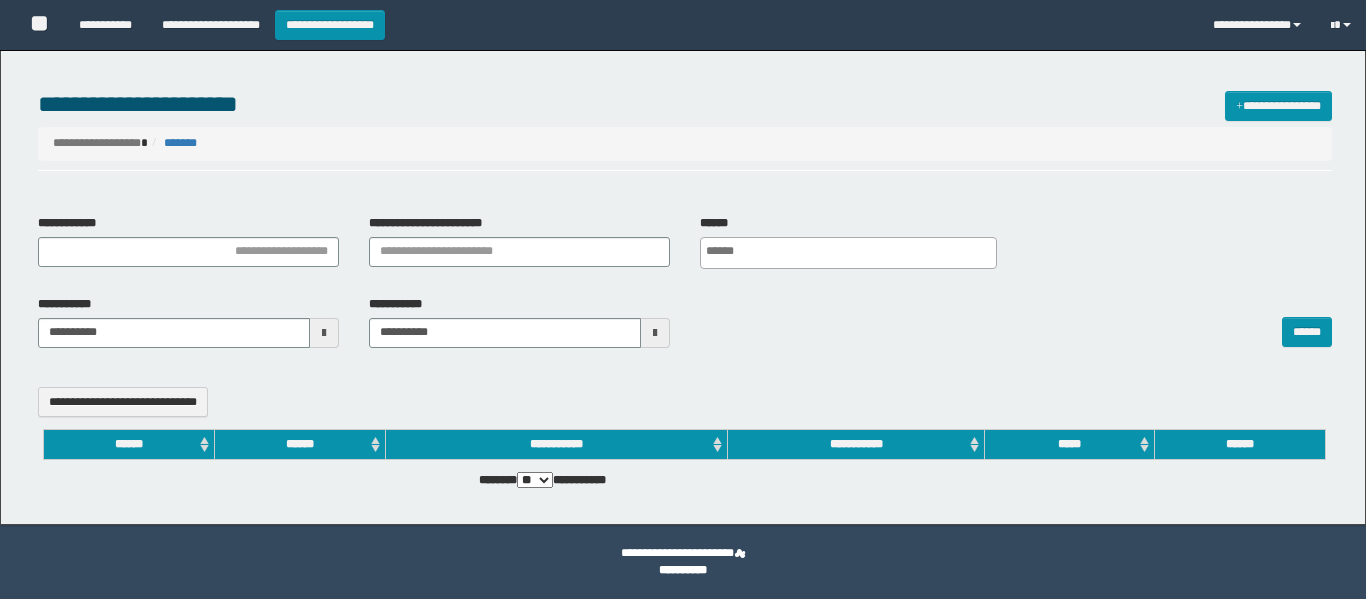select 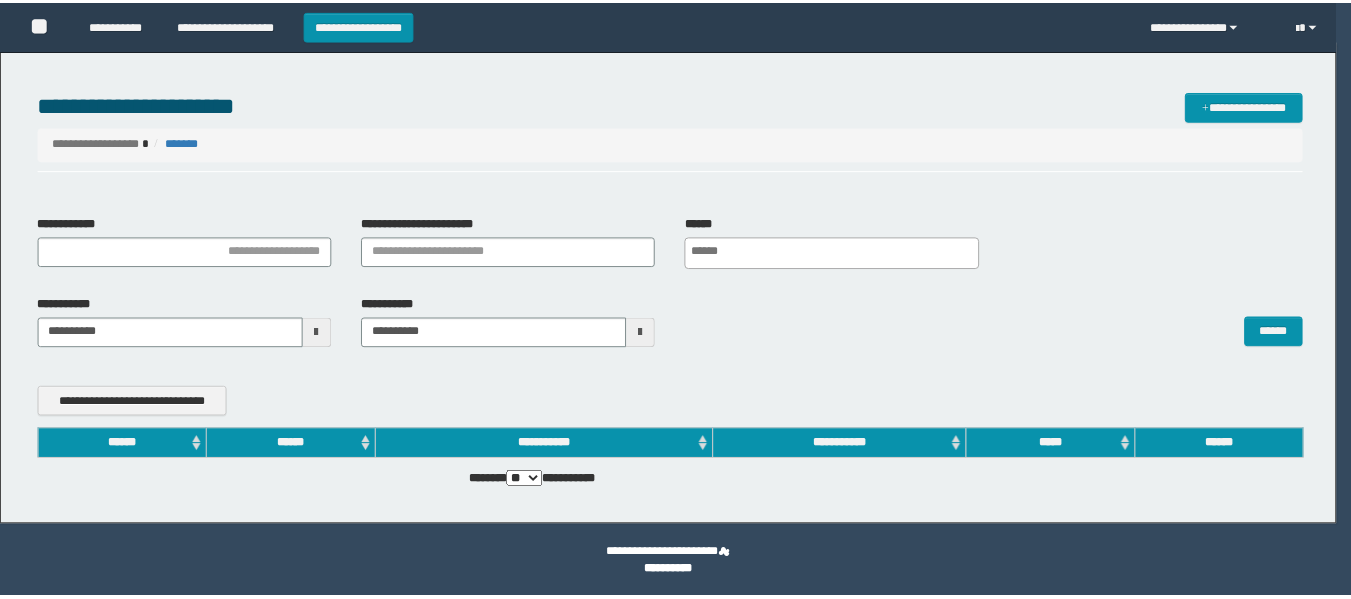scroll, scrollTop: 0, scrollLeft: 0, axis: both 